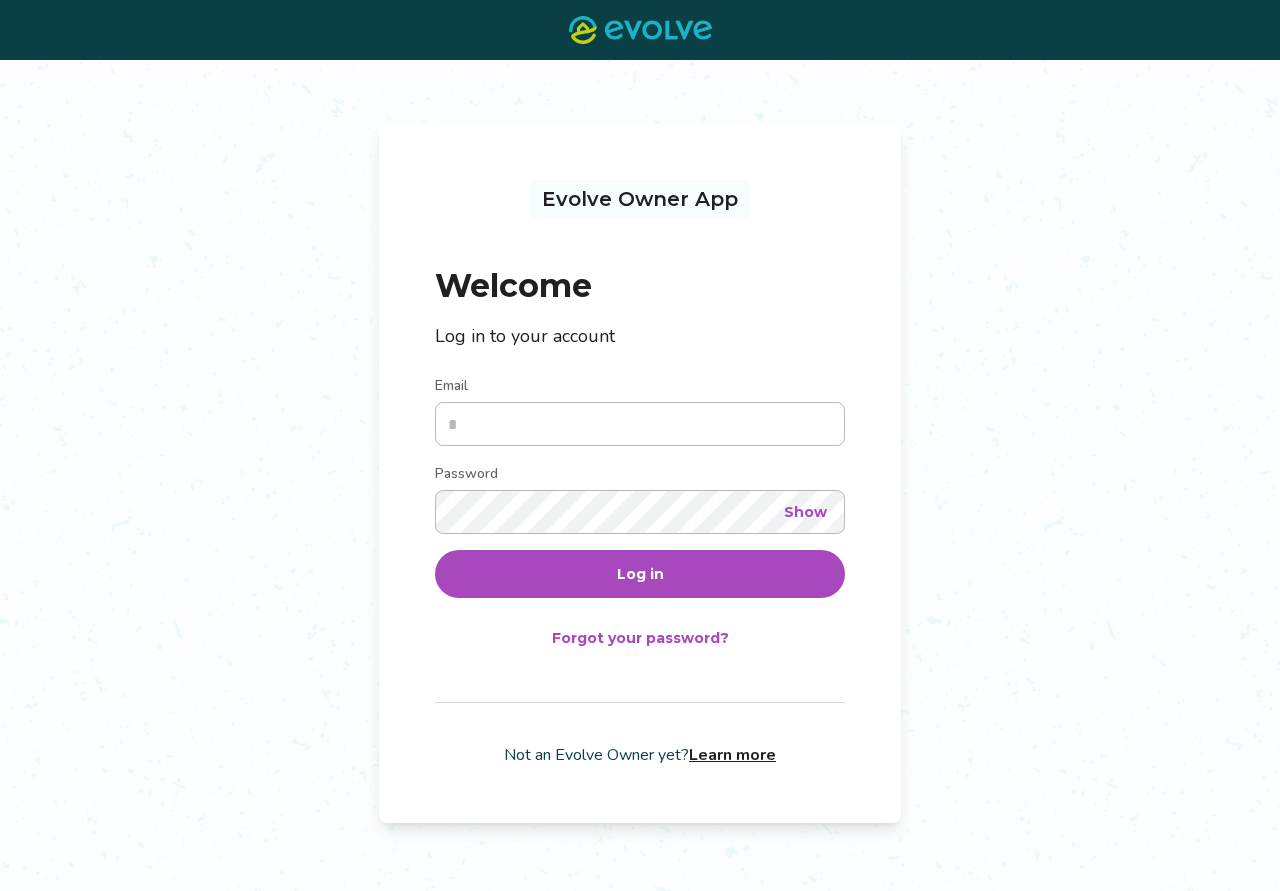 scroll, scrollTop: 0, scrollLeft: 0, axis: both 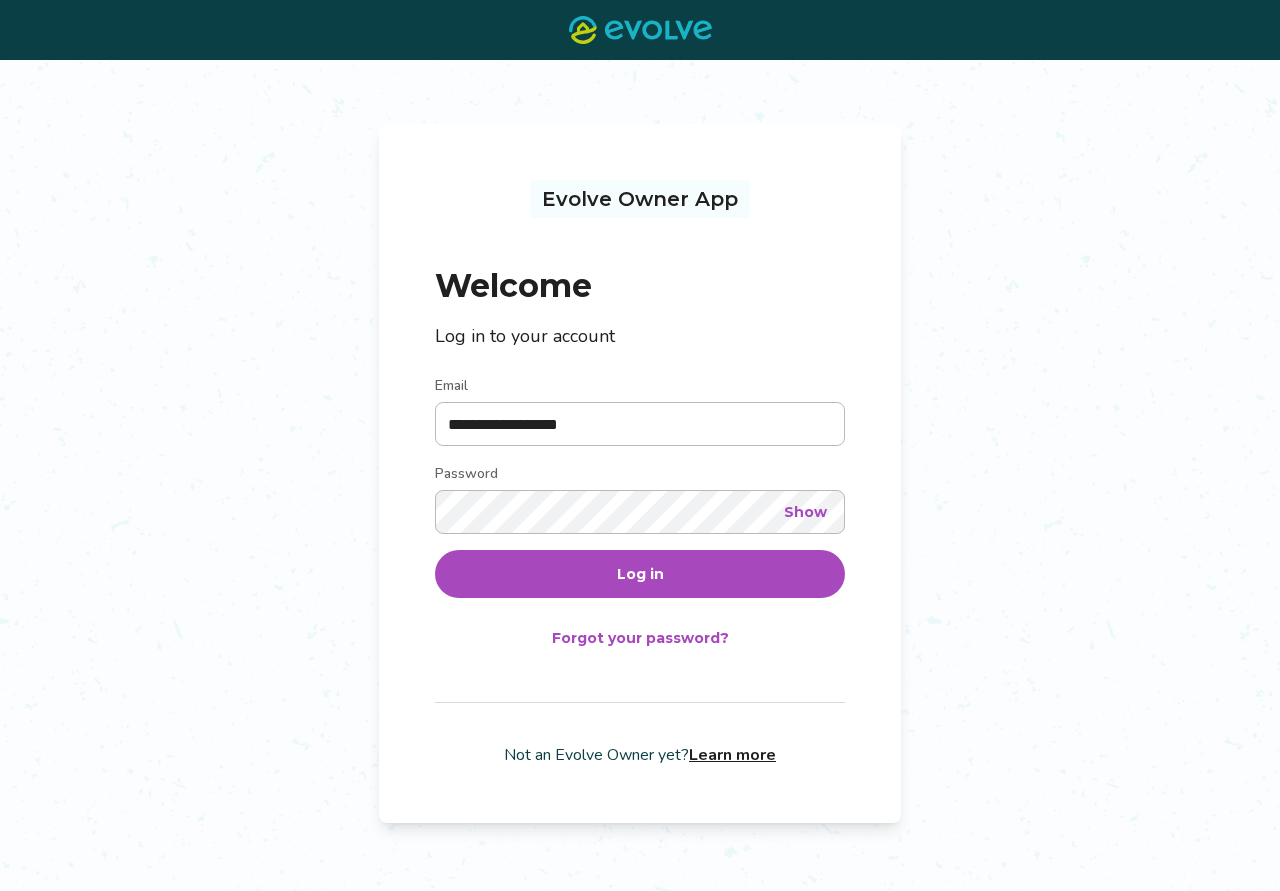 type on "**********" 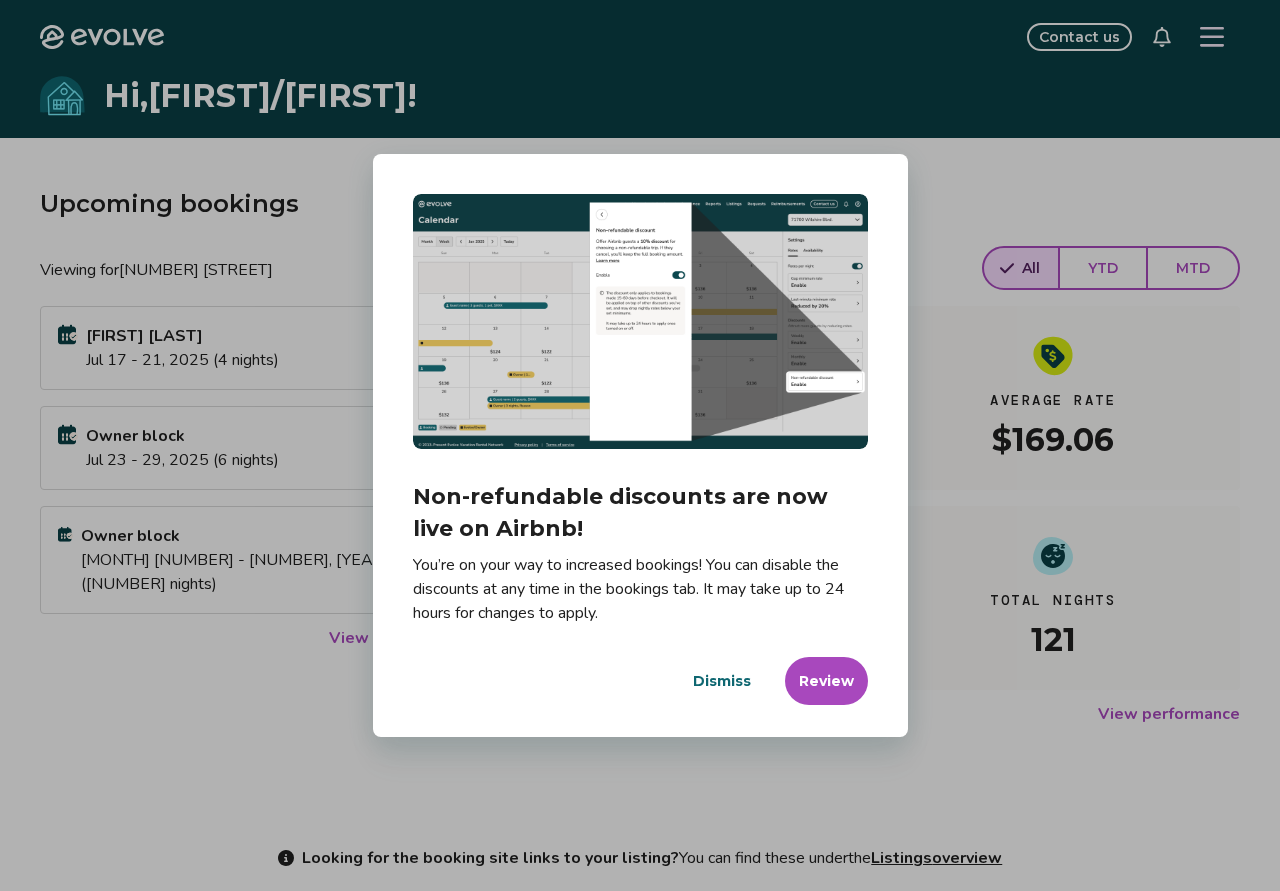 click on "Dismiss" at bounding box center [722, 681] 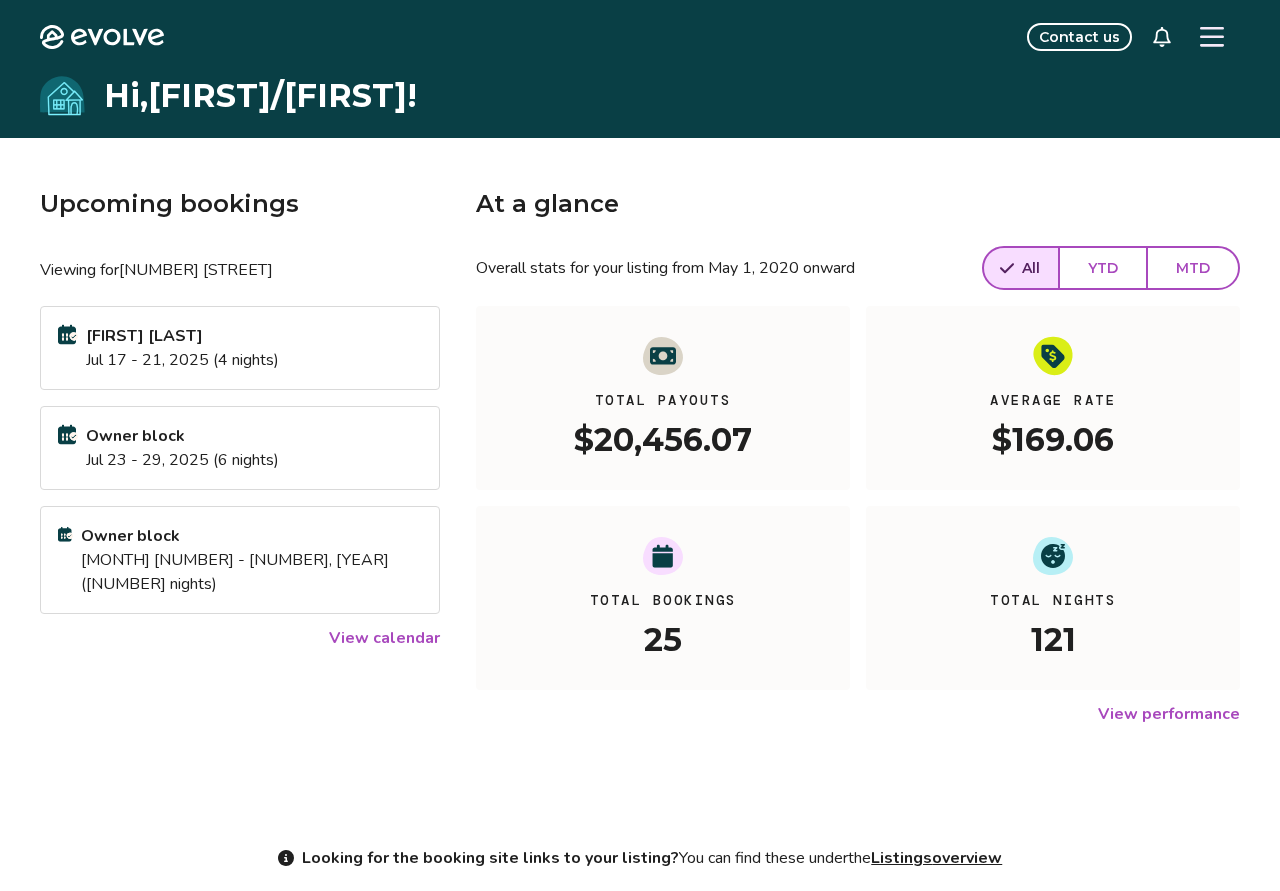 click 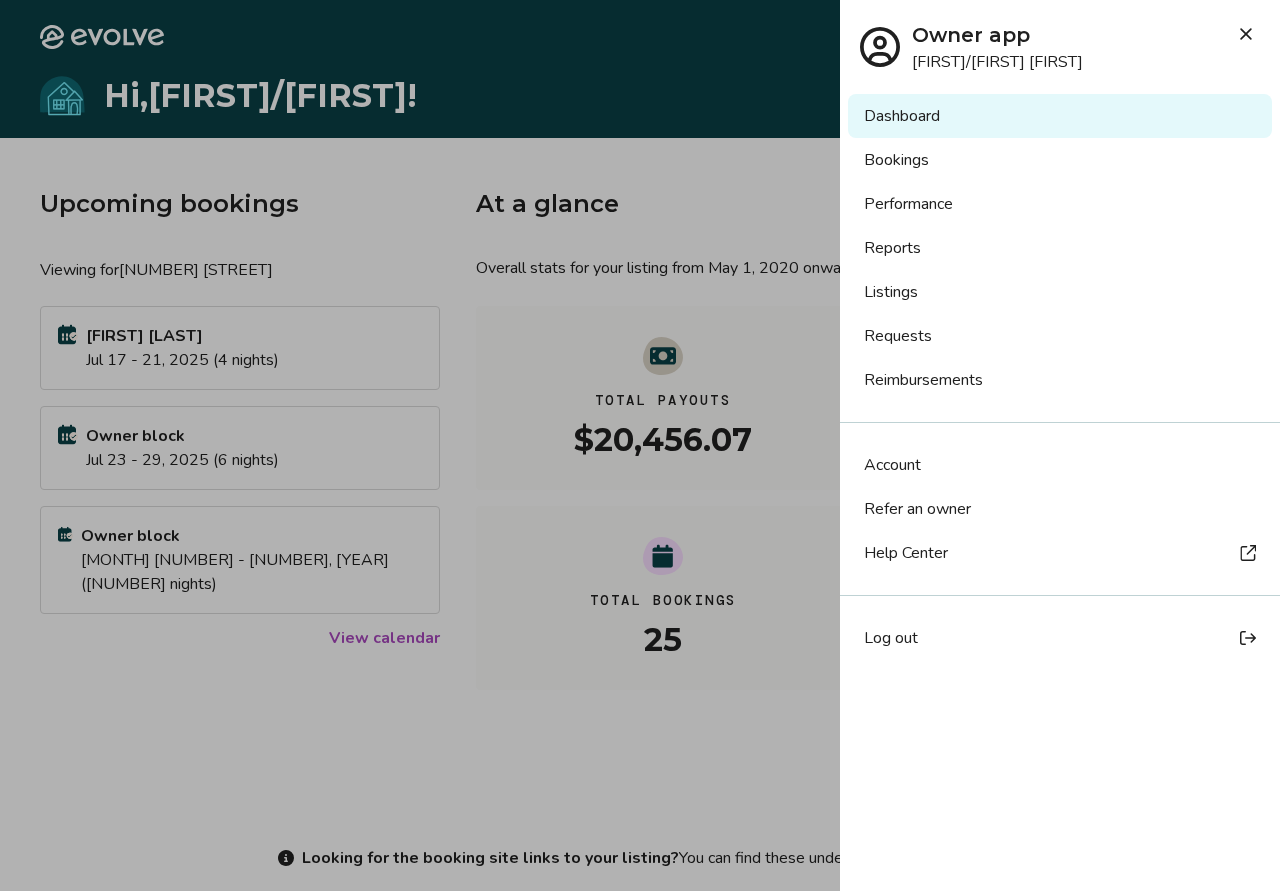 click on "Reports" at bounding box center (1060, 248) 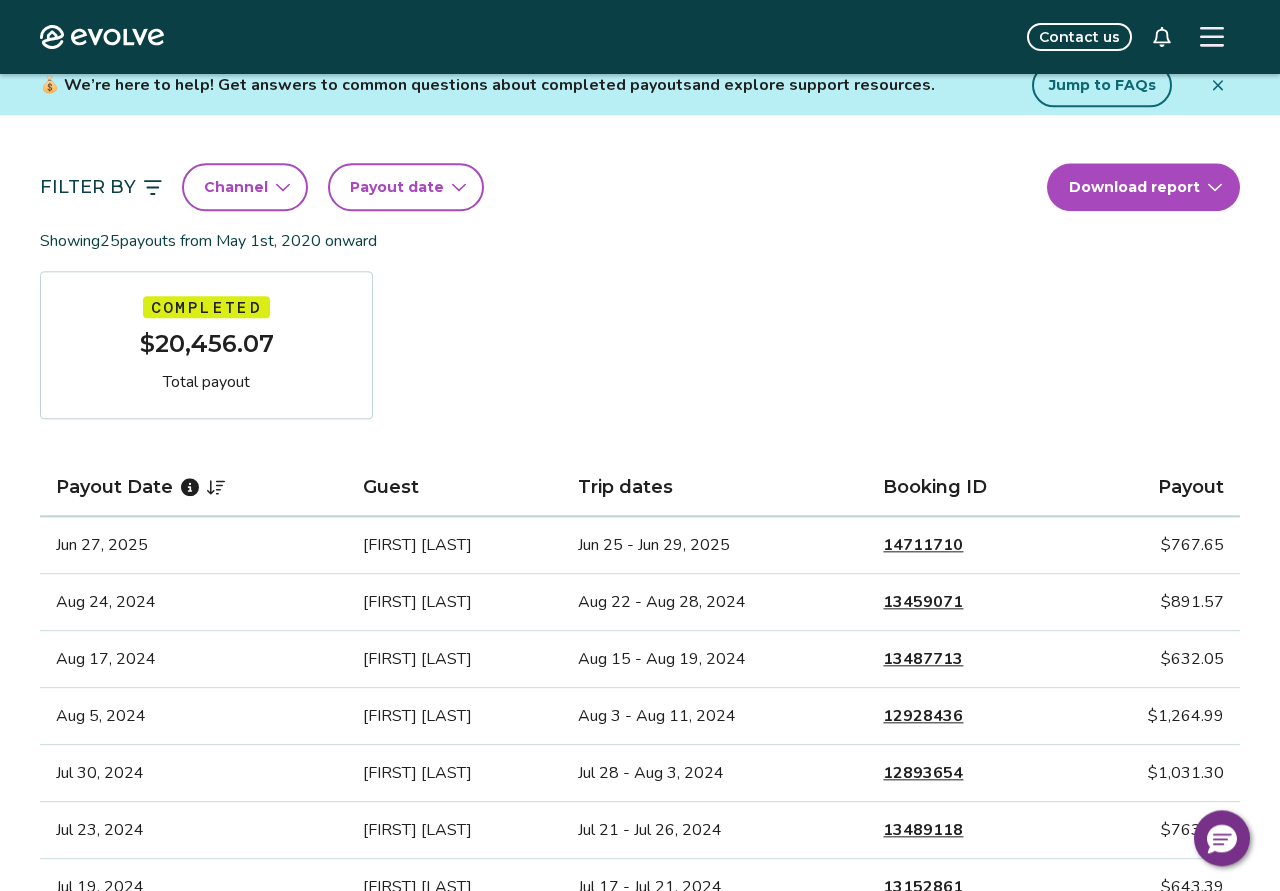 scroll, scrollTop: 0, scrollLeft: 0, axis: both 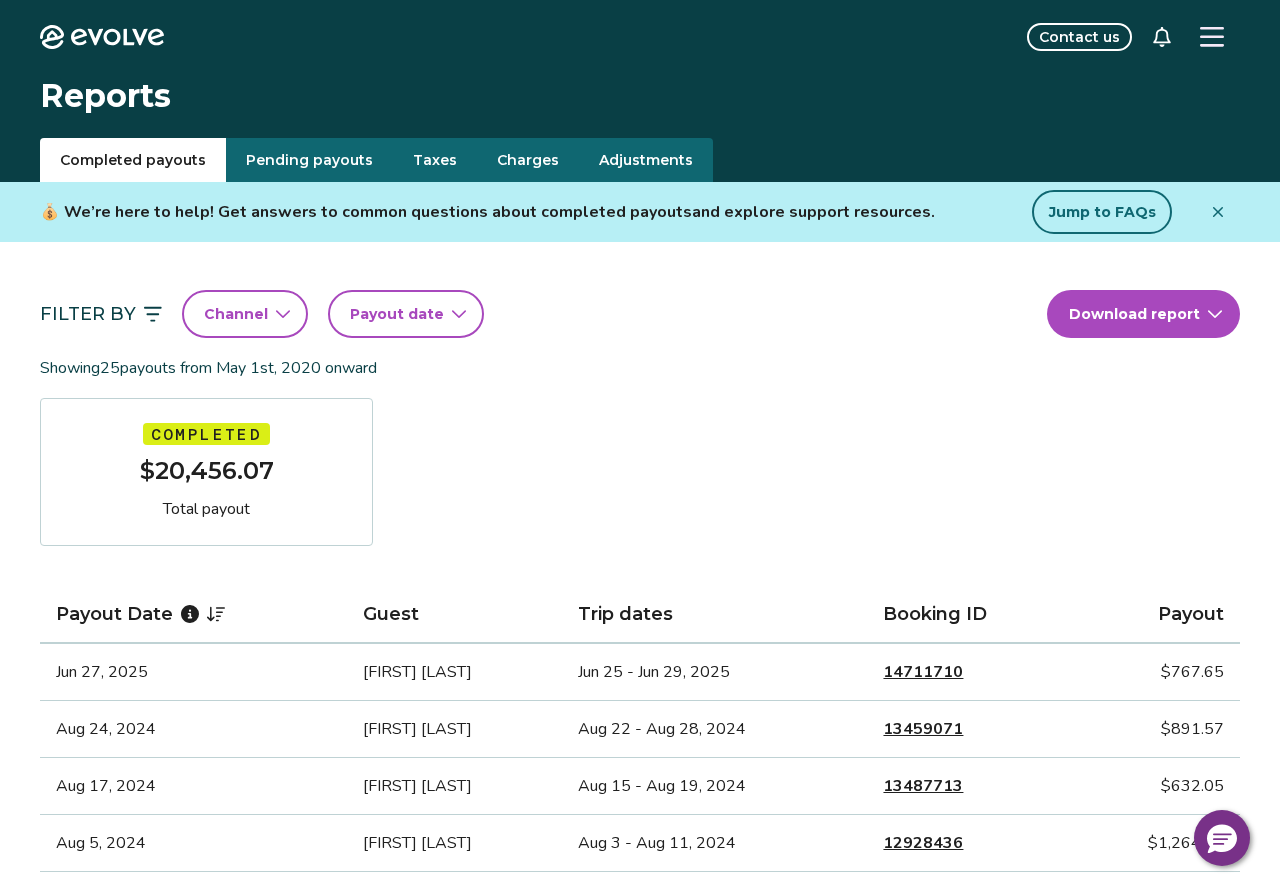 click on "Taxes" at bounding box center [435, 160] 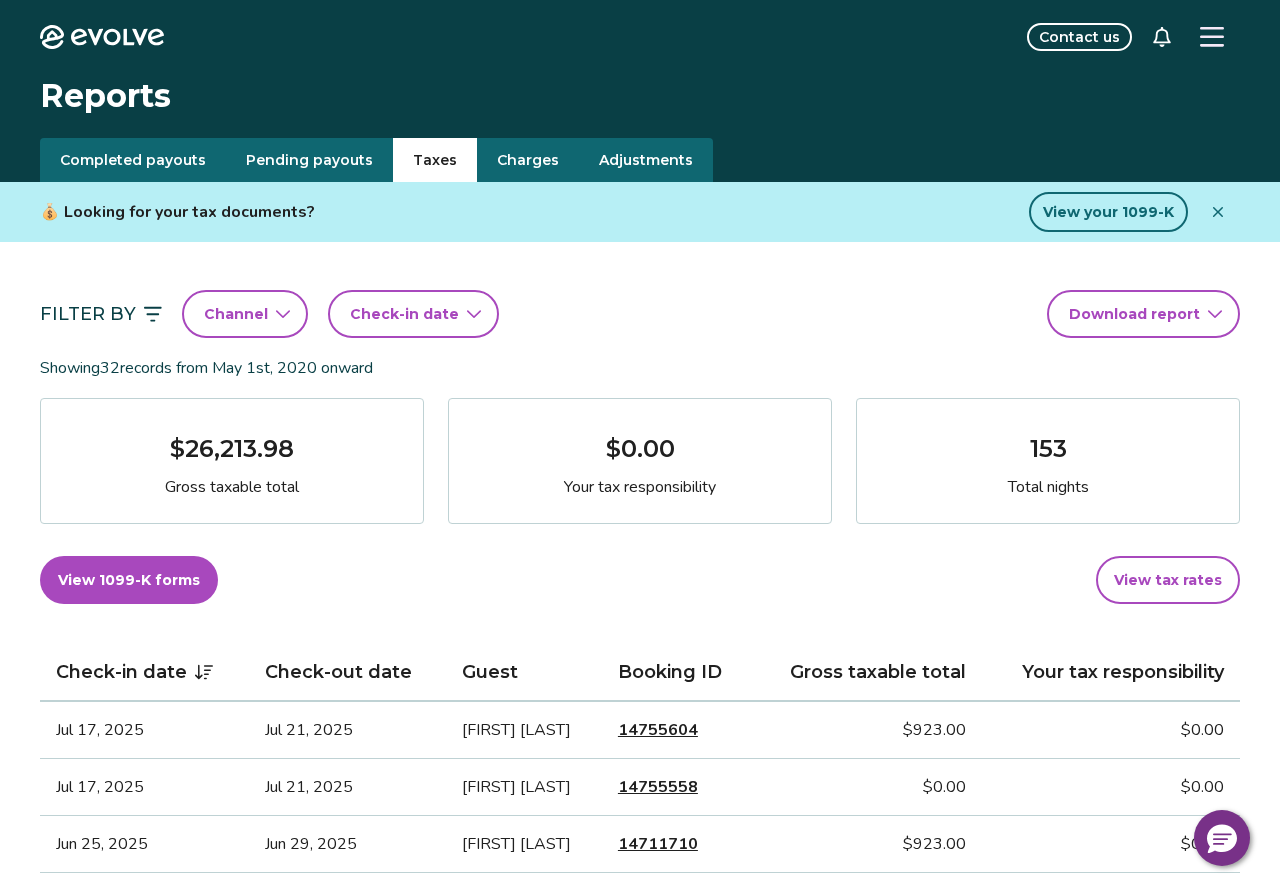 click on "Taxes" at bounding box center (435, 160) 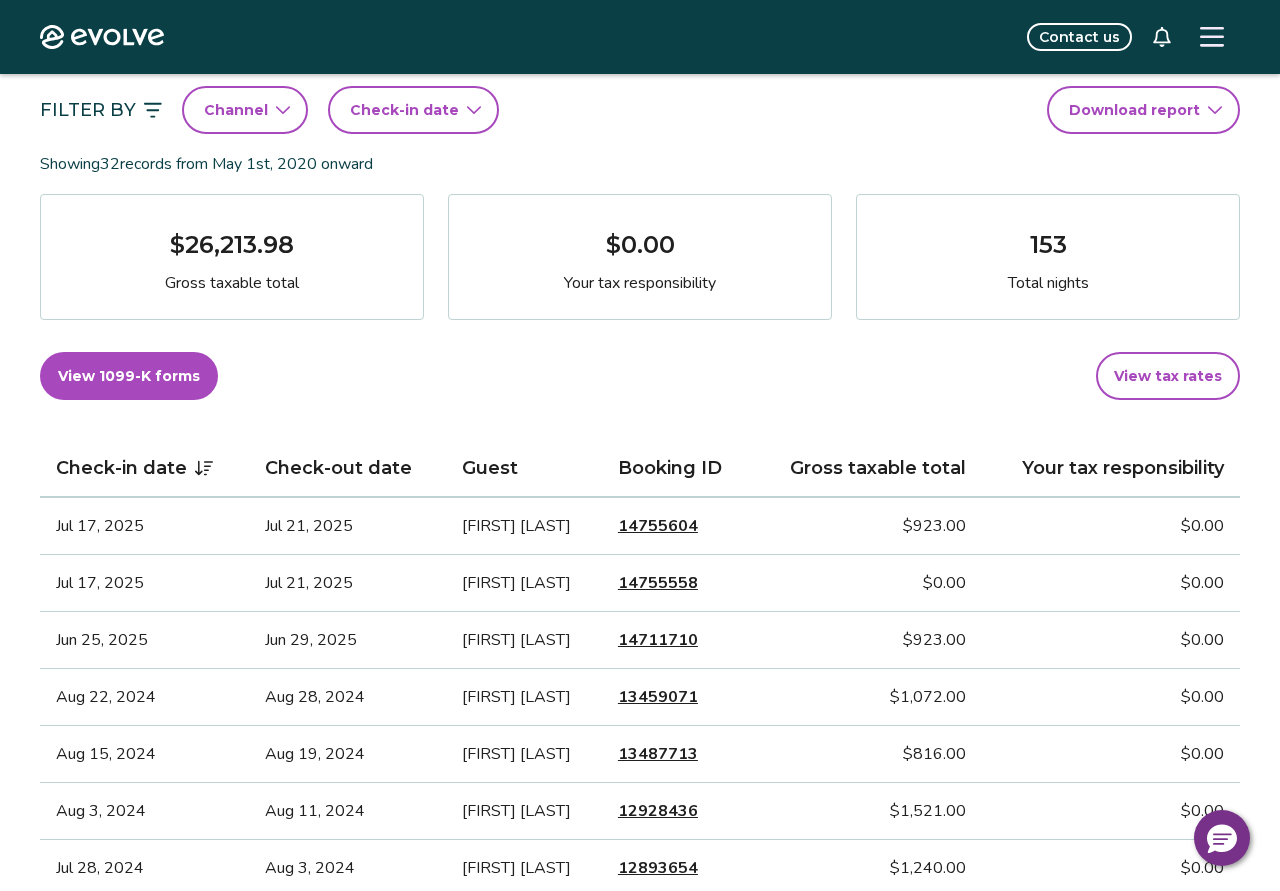 scroll, scrollTop: 0, scrollLeft: 0, axis: both 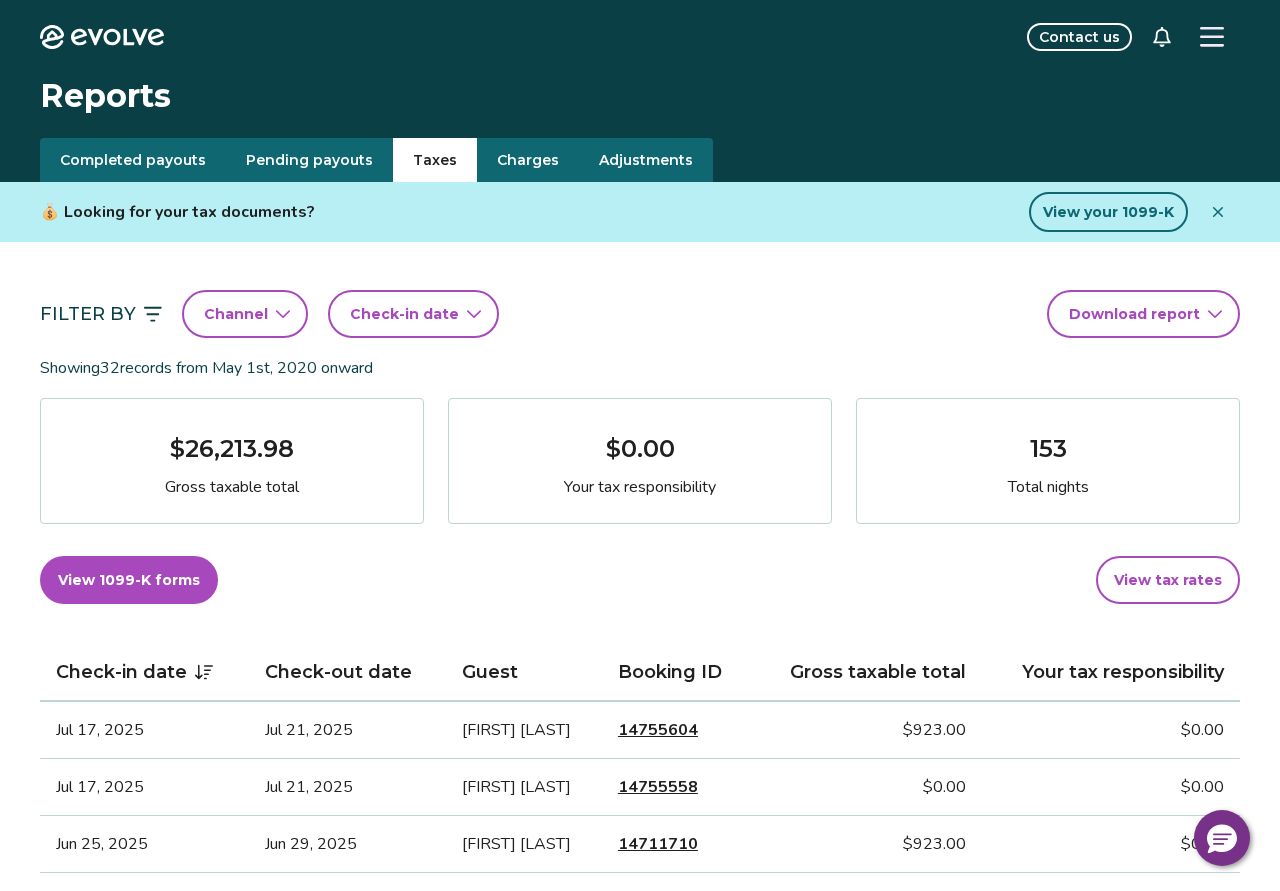 click on "Charges" at bounding box center (528, 160) 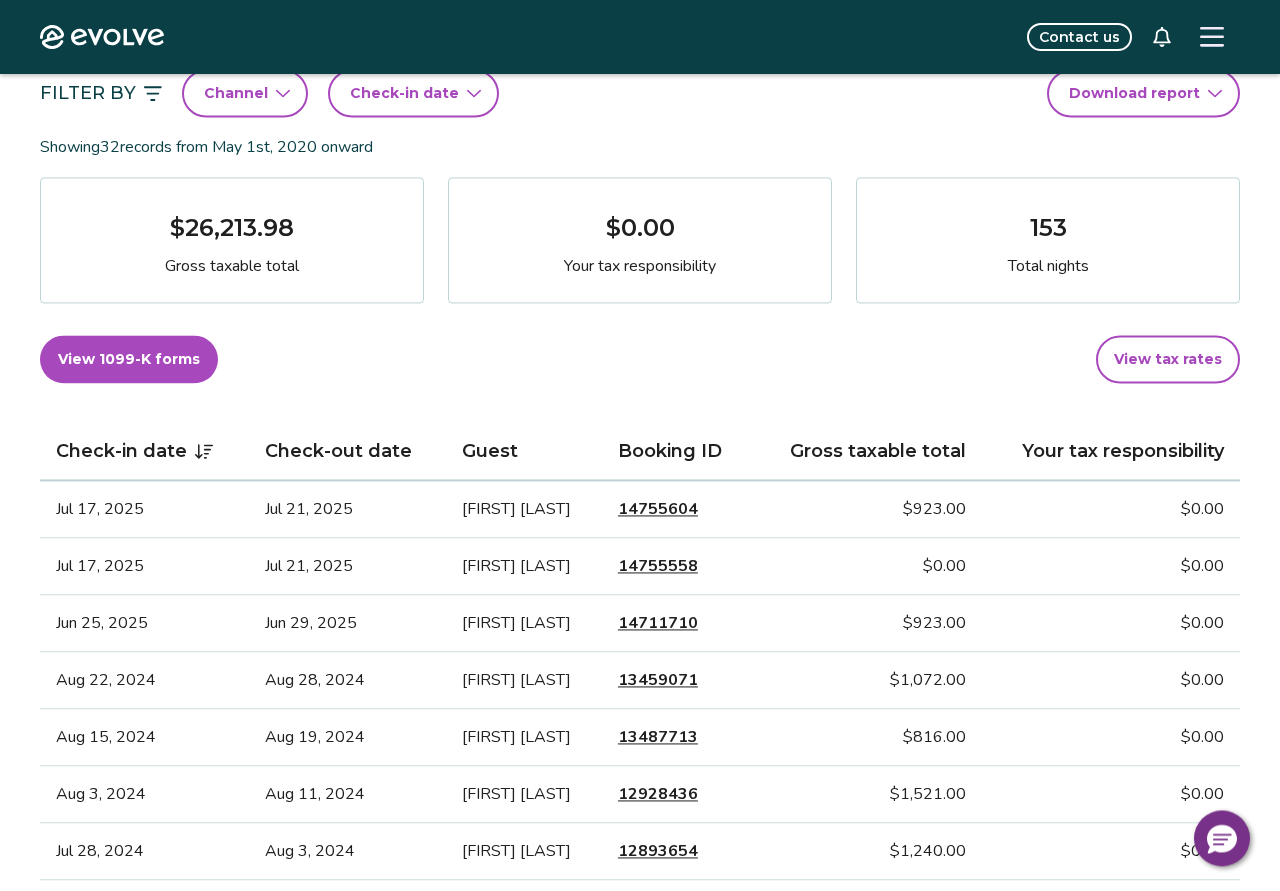 scroll, scrollTop: 306, scrollLeft: 0, axis: vertical 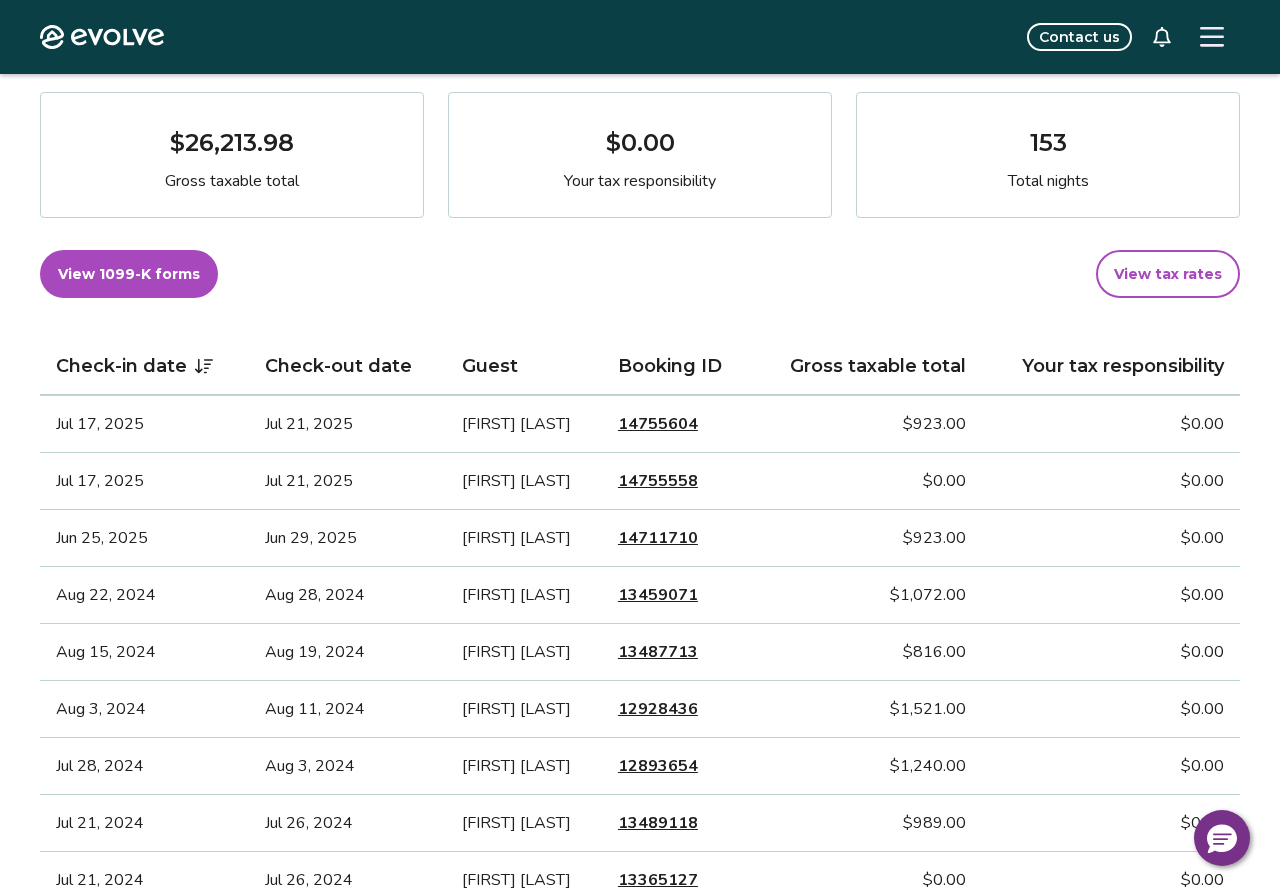 click on "14711710" at bounding box center [658, 538] 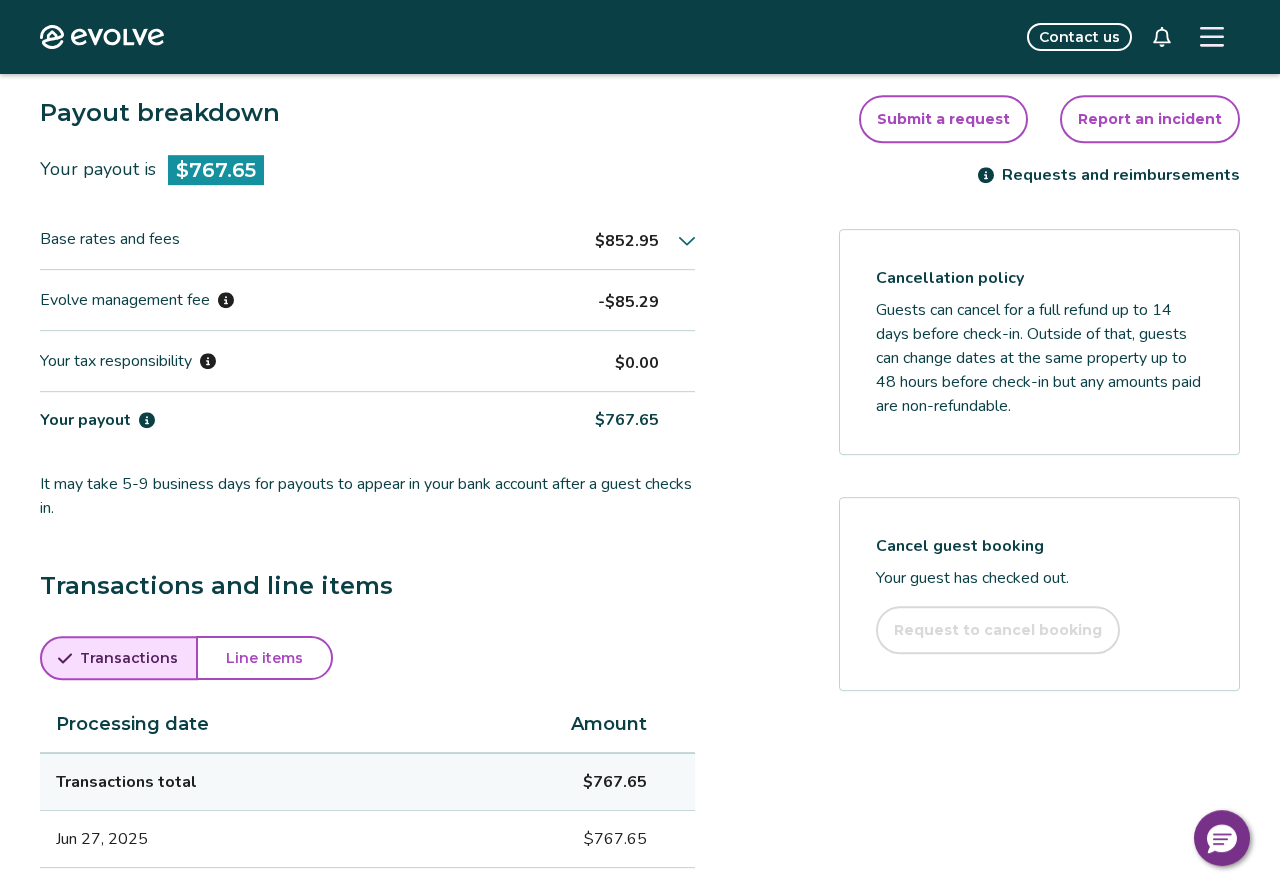 scroll, scrollTop: 653, scrollLeft: 0, axis: vertical 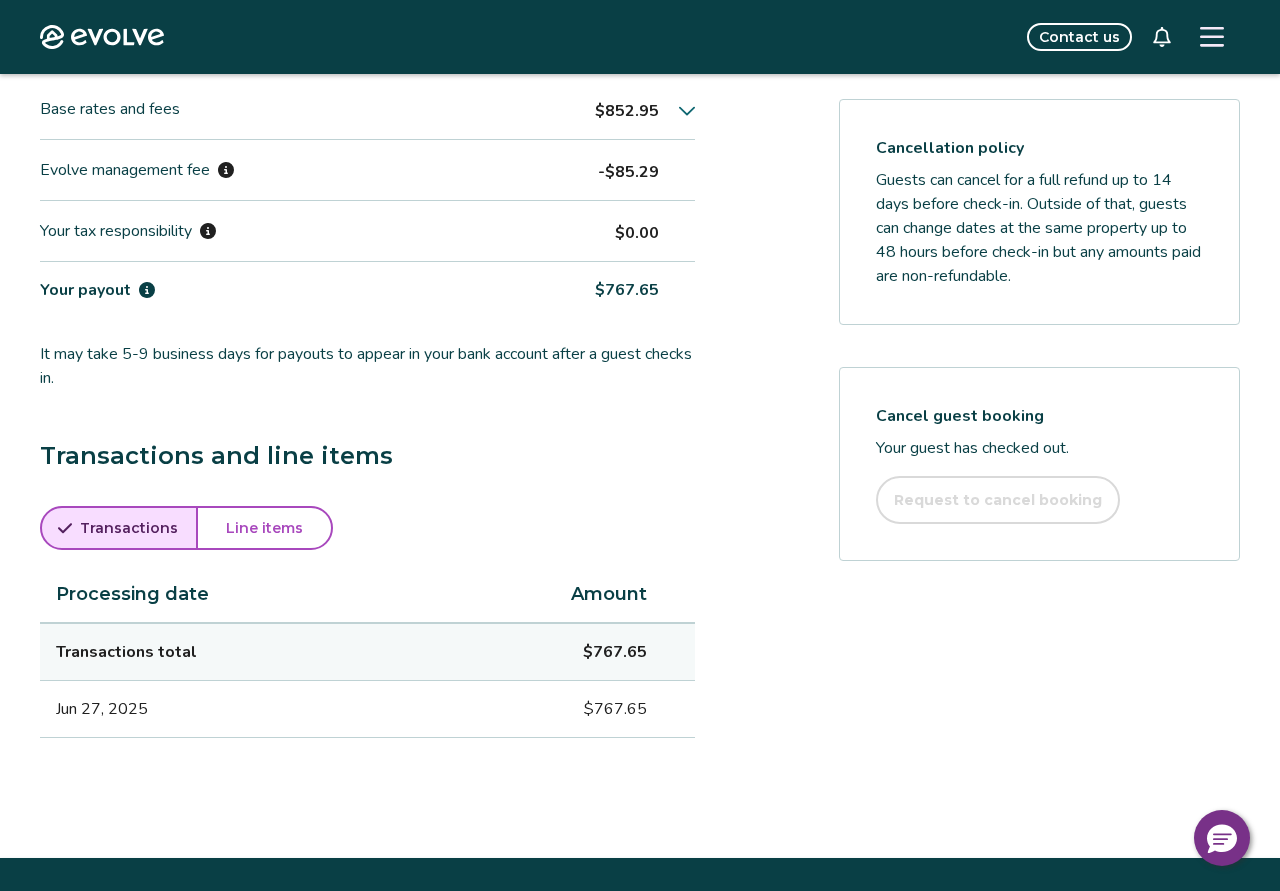 click on "Line items" at bounding box center (264, 528) 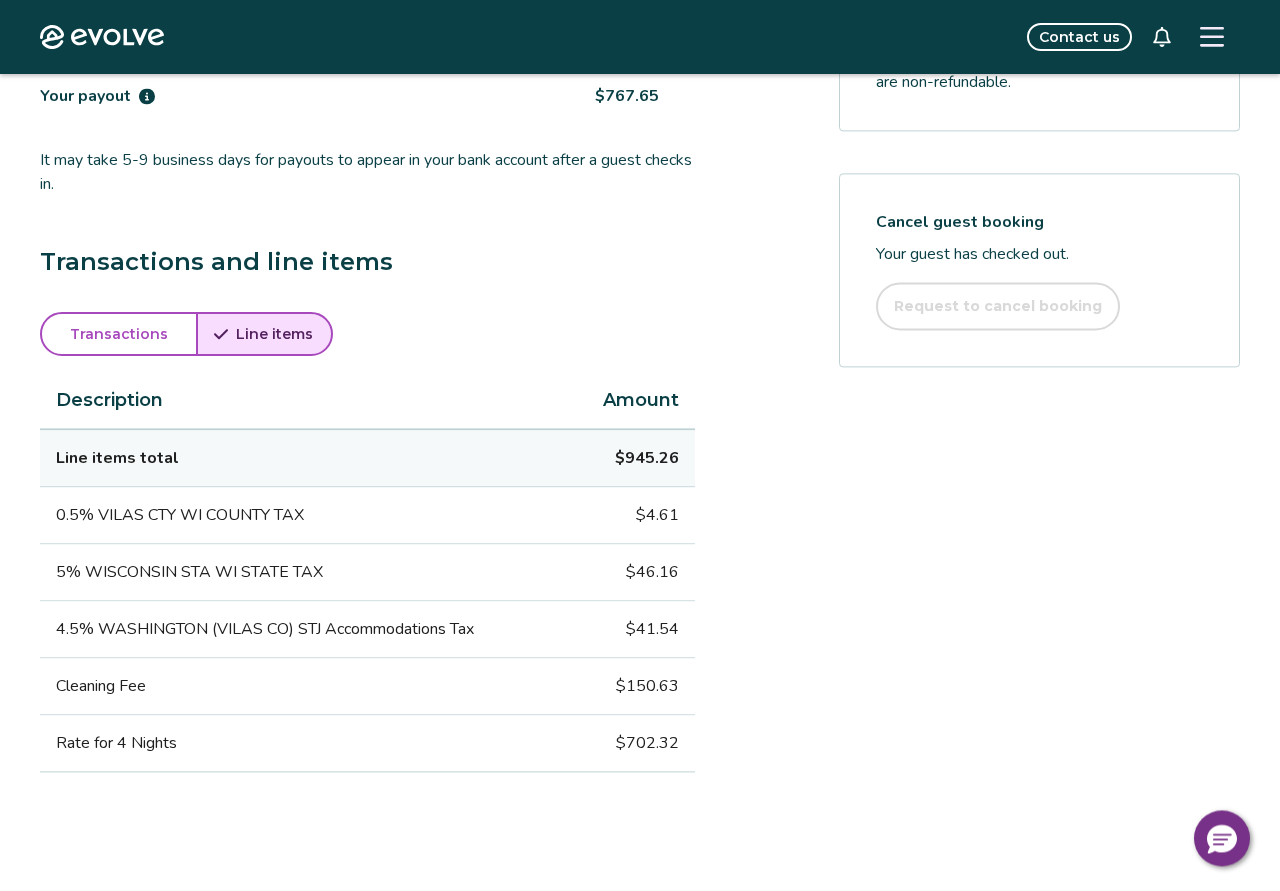 scroll, scrollTop: 857, scrollLeft: 0, axis: vertical 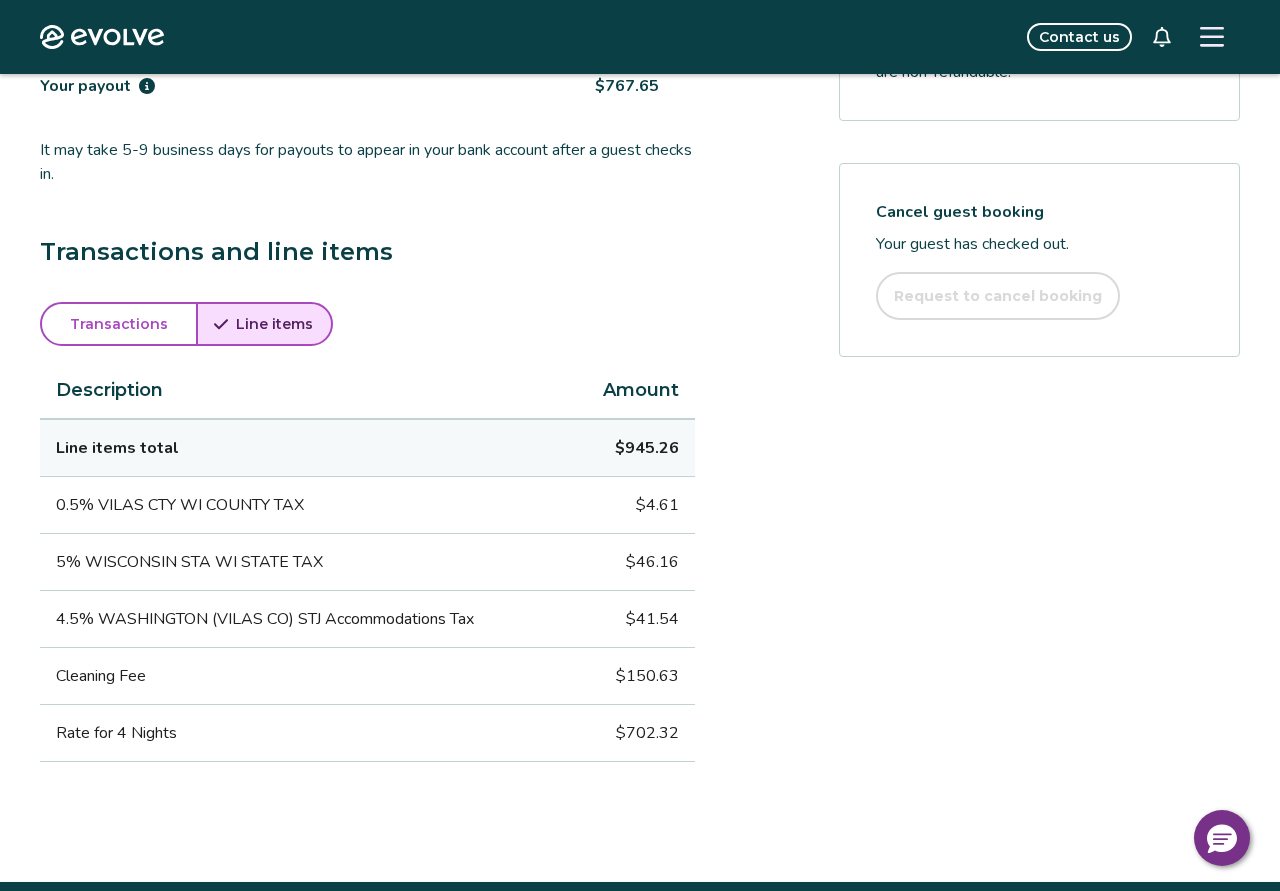 click on "Transactions" at bounding box center (119, 324) 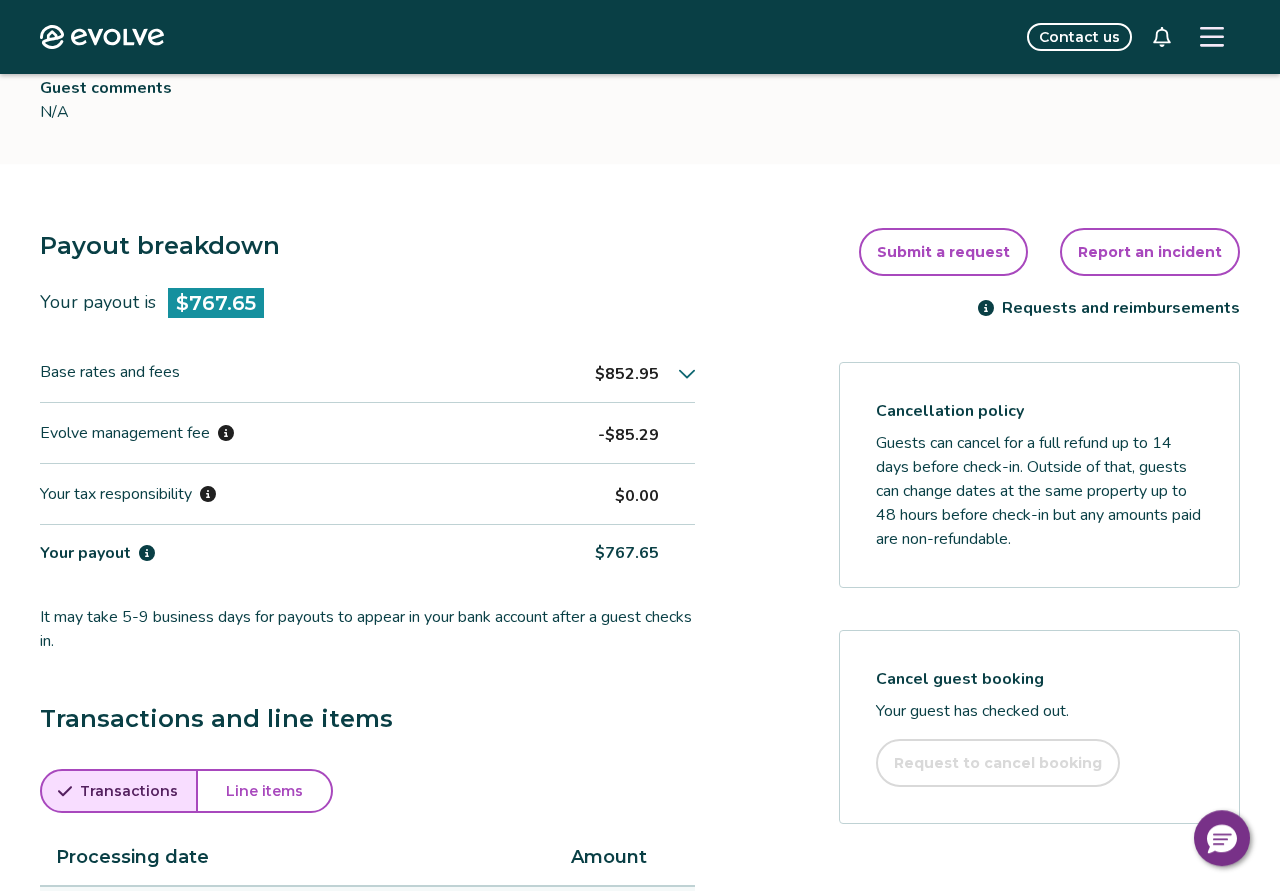scroll, scrollTop: 700, scrollLeft: 0, axis: vertical 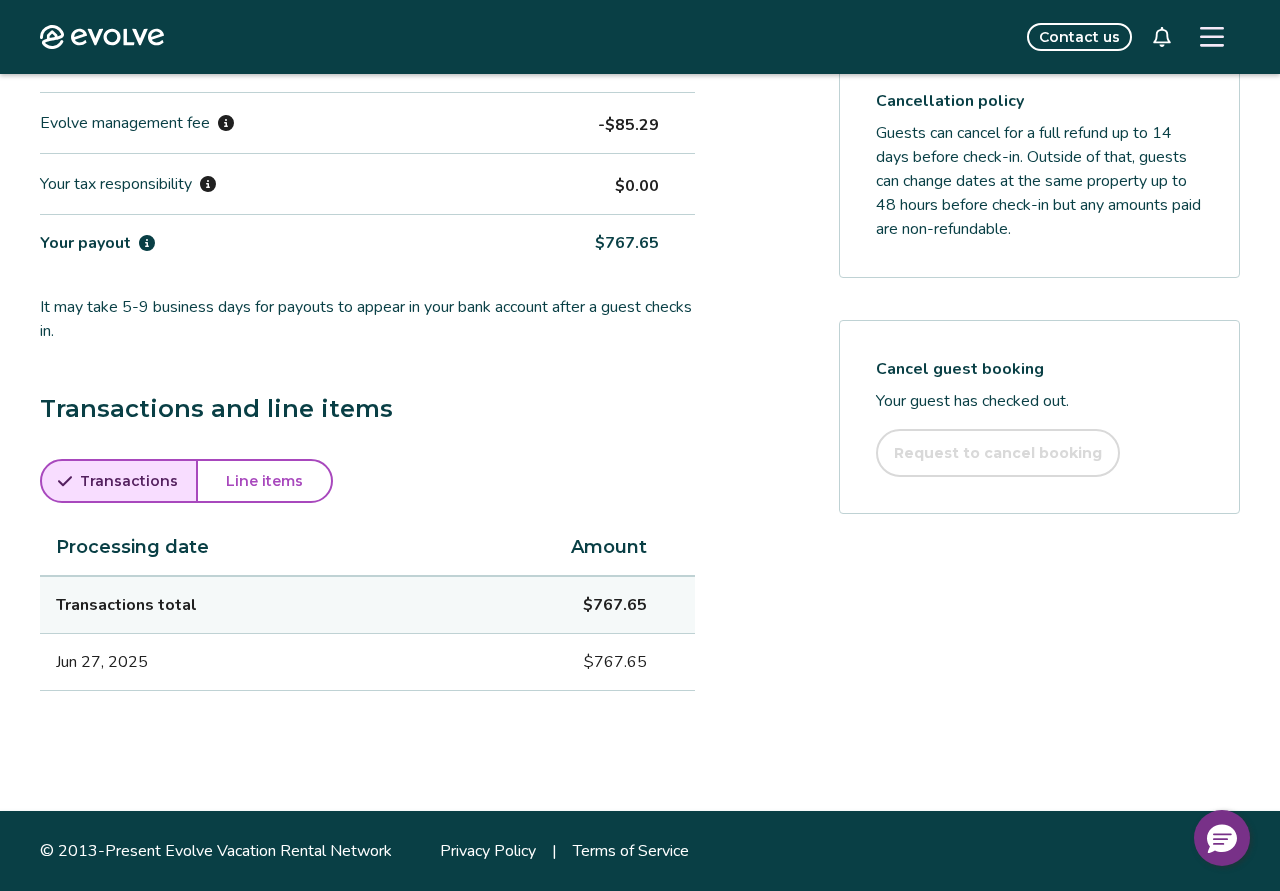 click on "Line items" at bounding box center (264, 481) 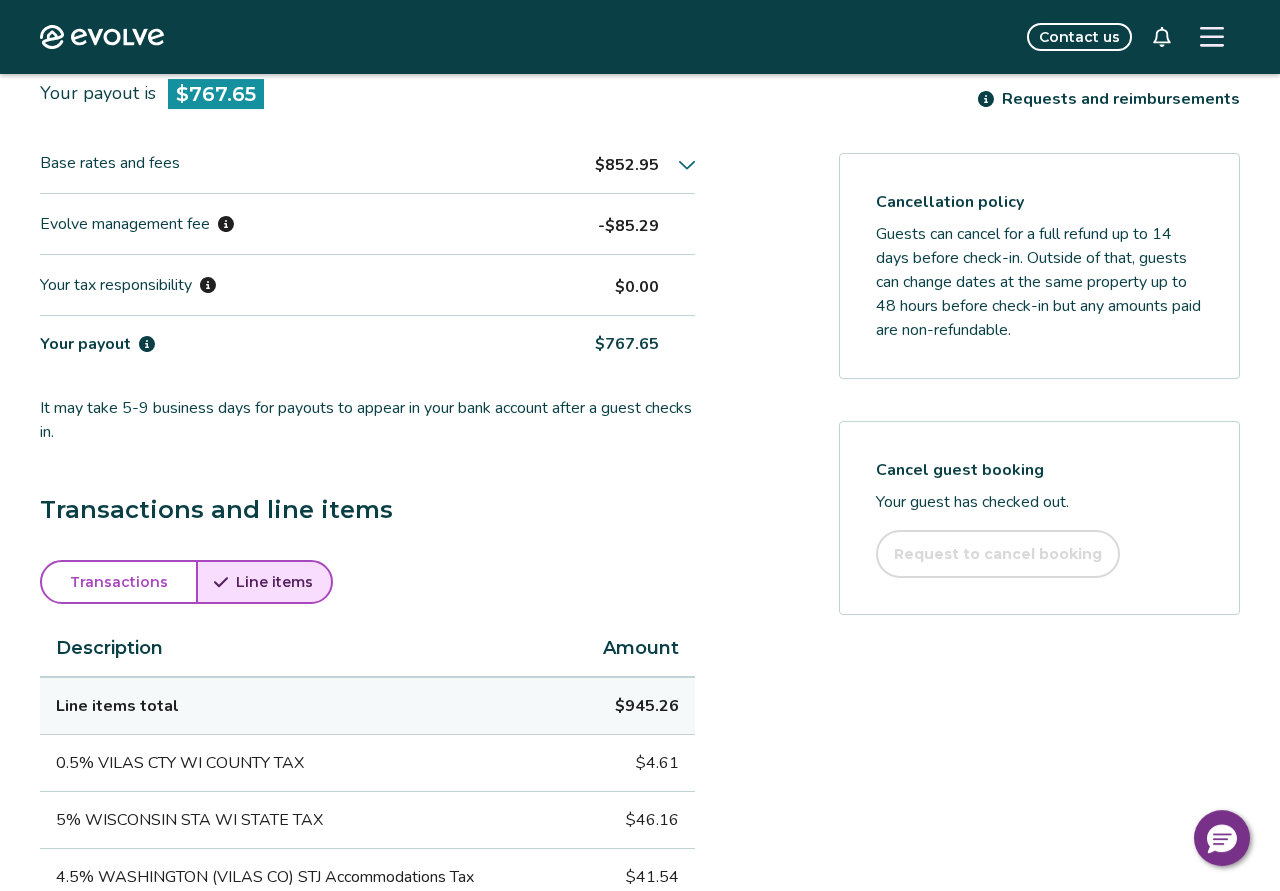 scroll, scrollTop: 598, scrollLeft: 0, axis: vertical 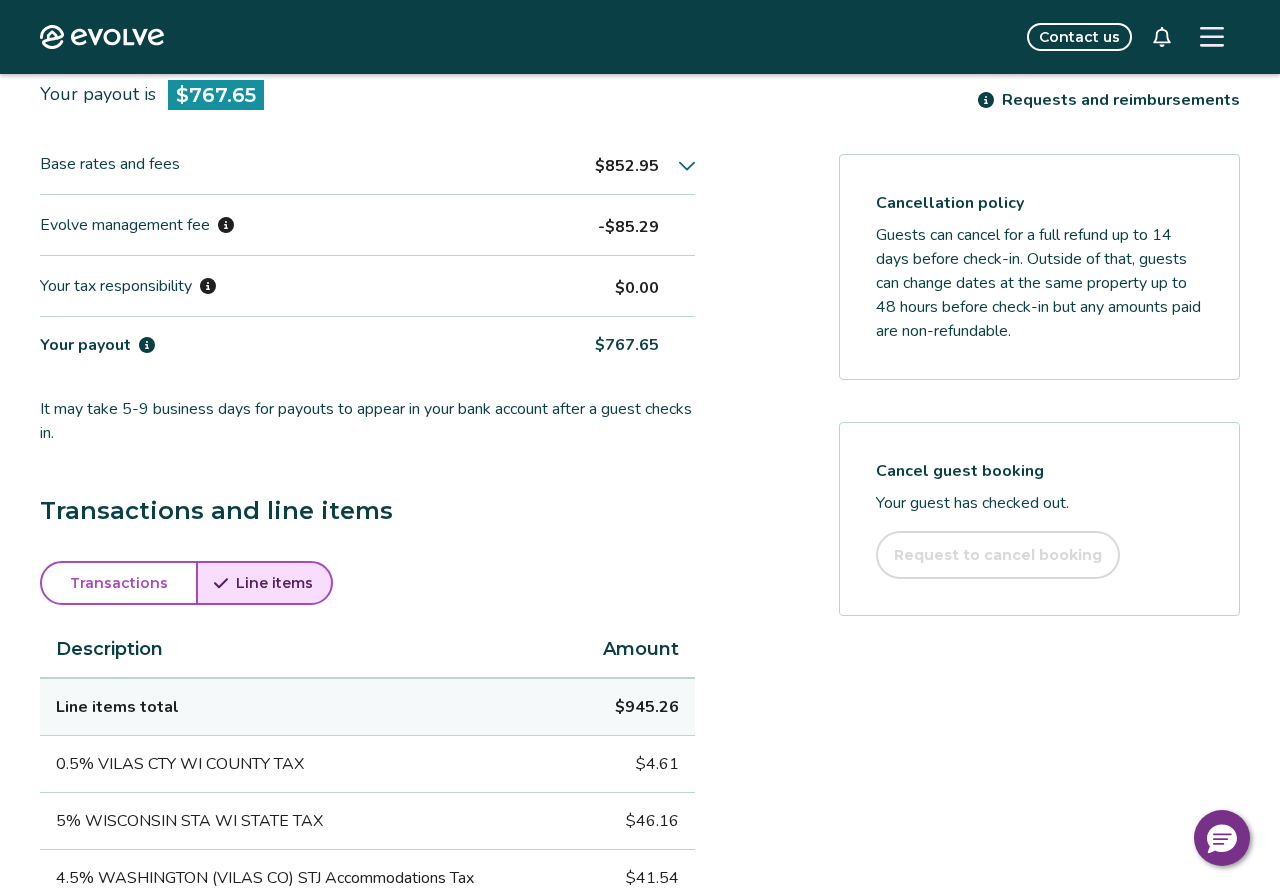 click on "Transactions" at bounding box center [119, 583] 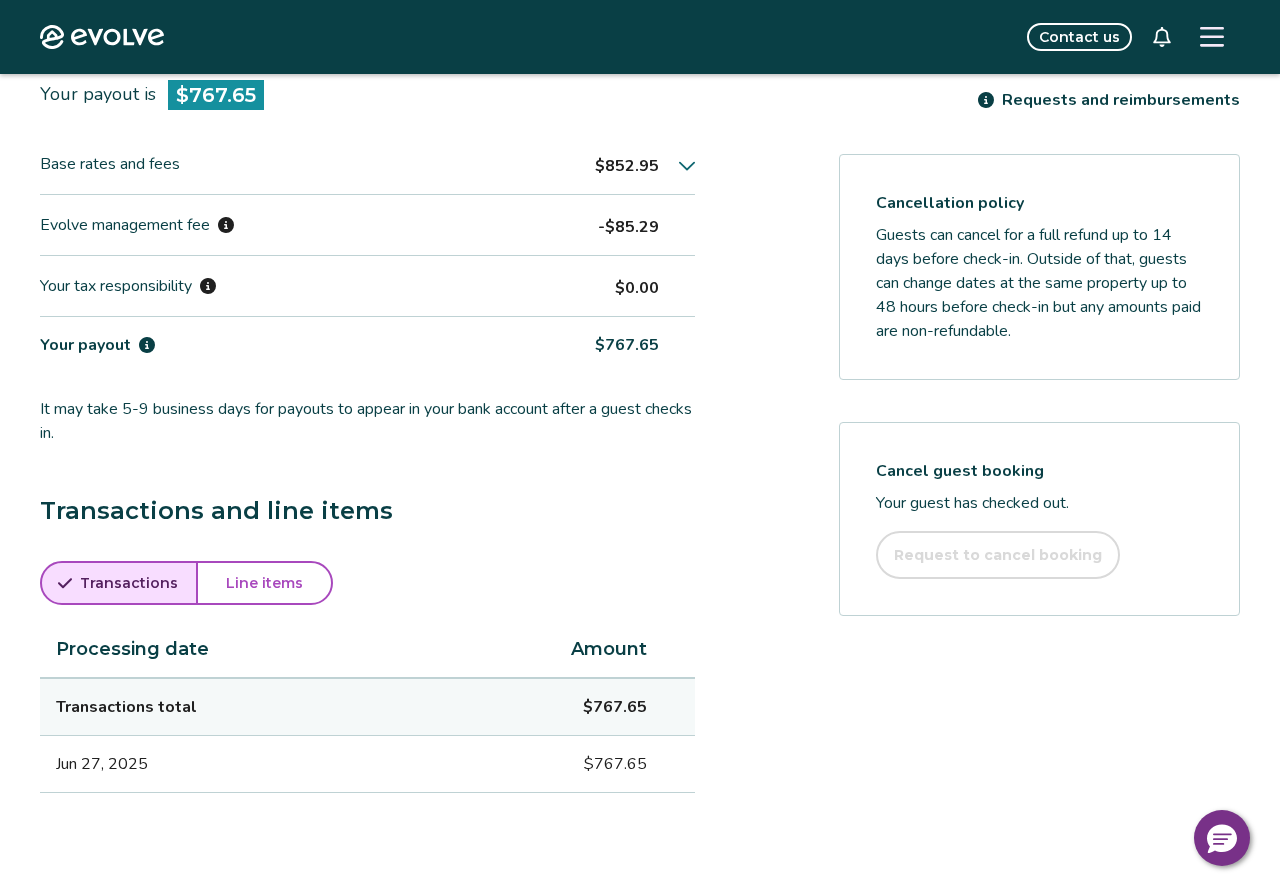 scroll, scrollTop: 0, scrollLeft: 0, axis: both 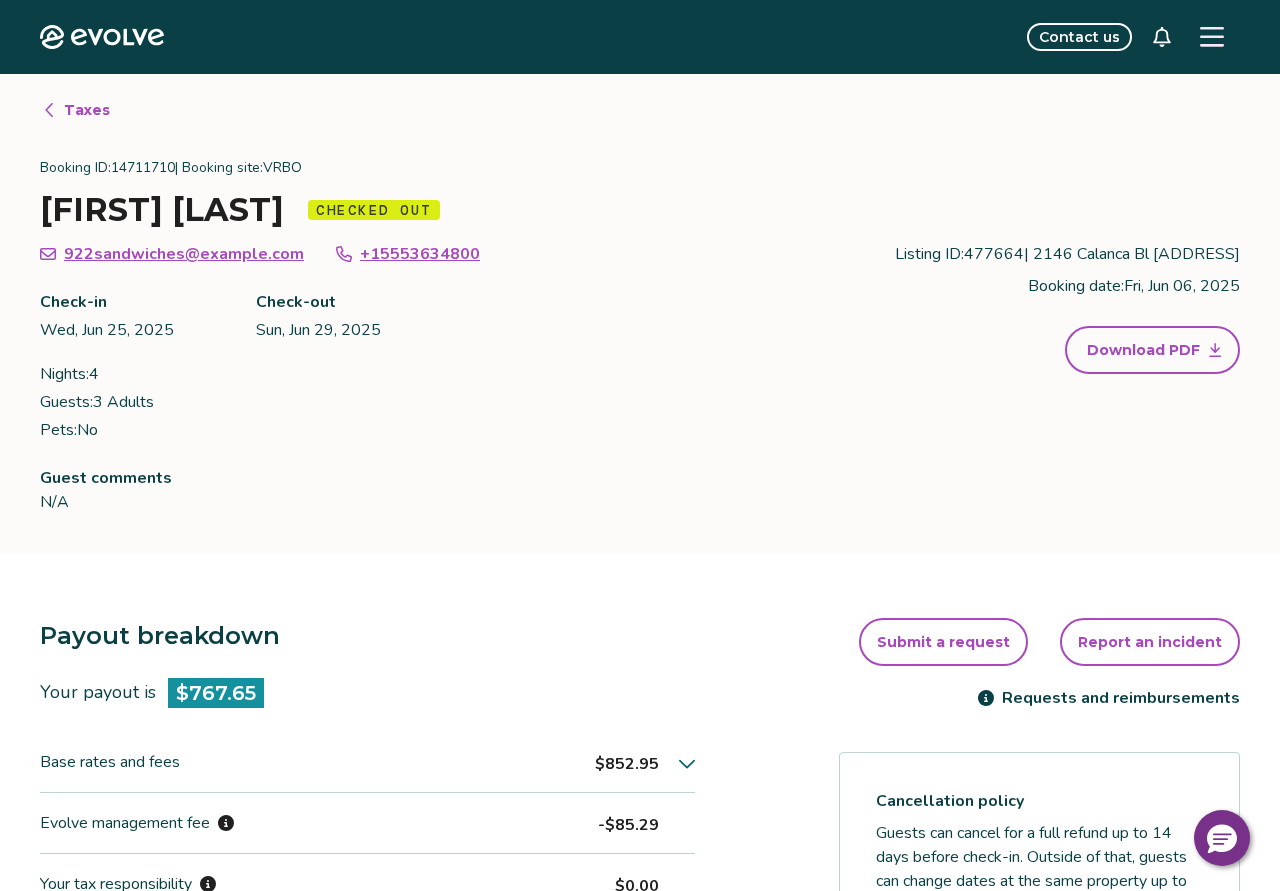 click on "Taxes" at bounding box center (87, 110) 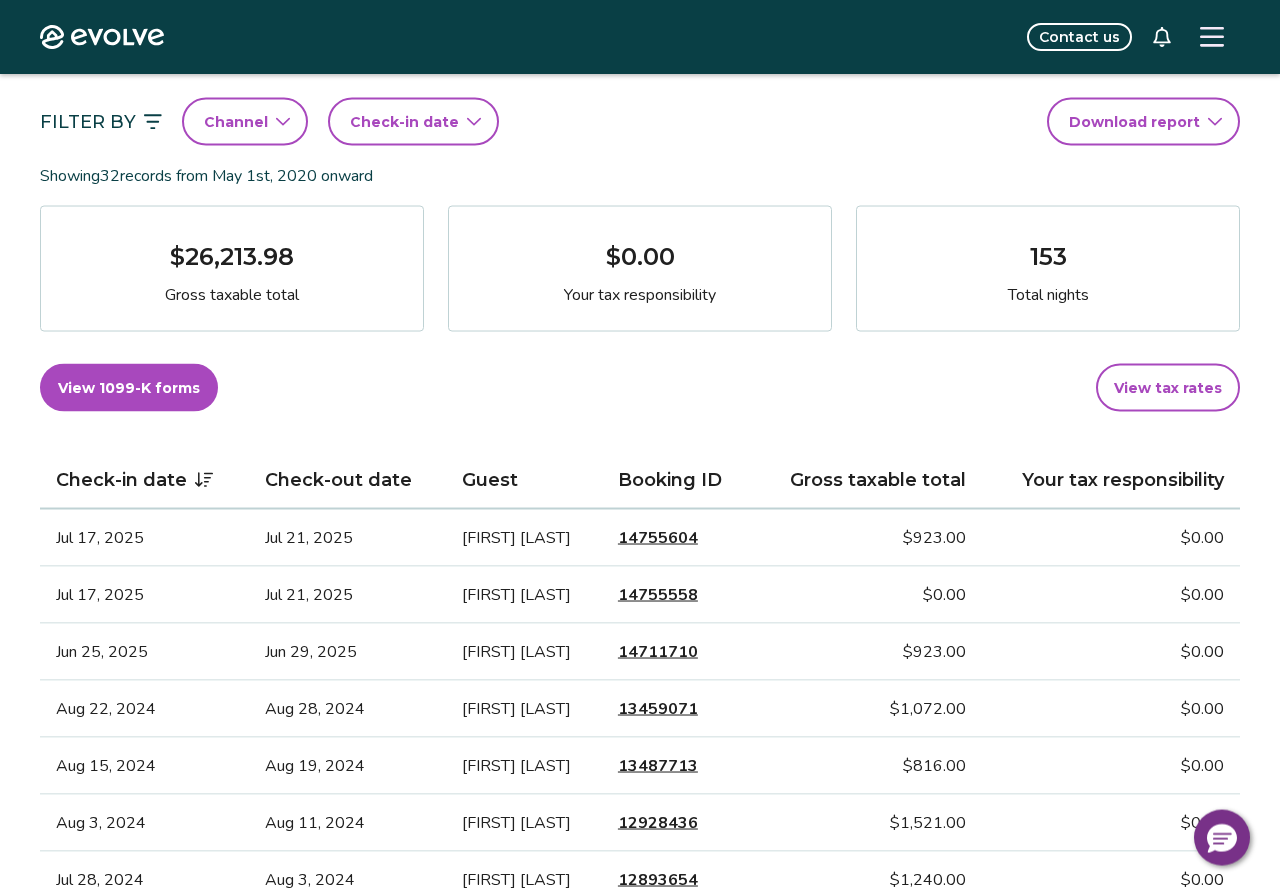 scroll, scrollTop: 204, scrollLeft: 0, axis: vertical 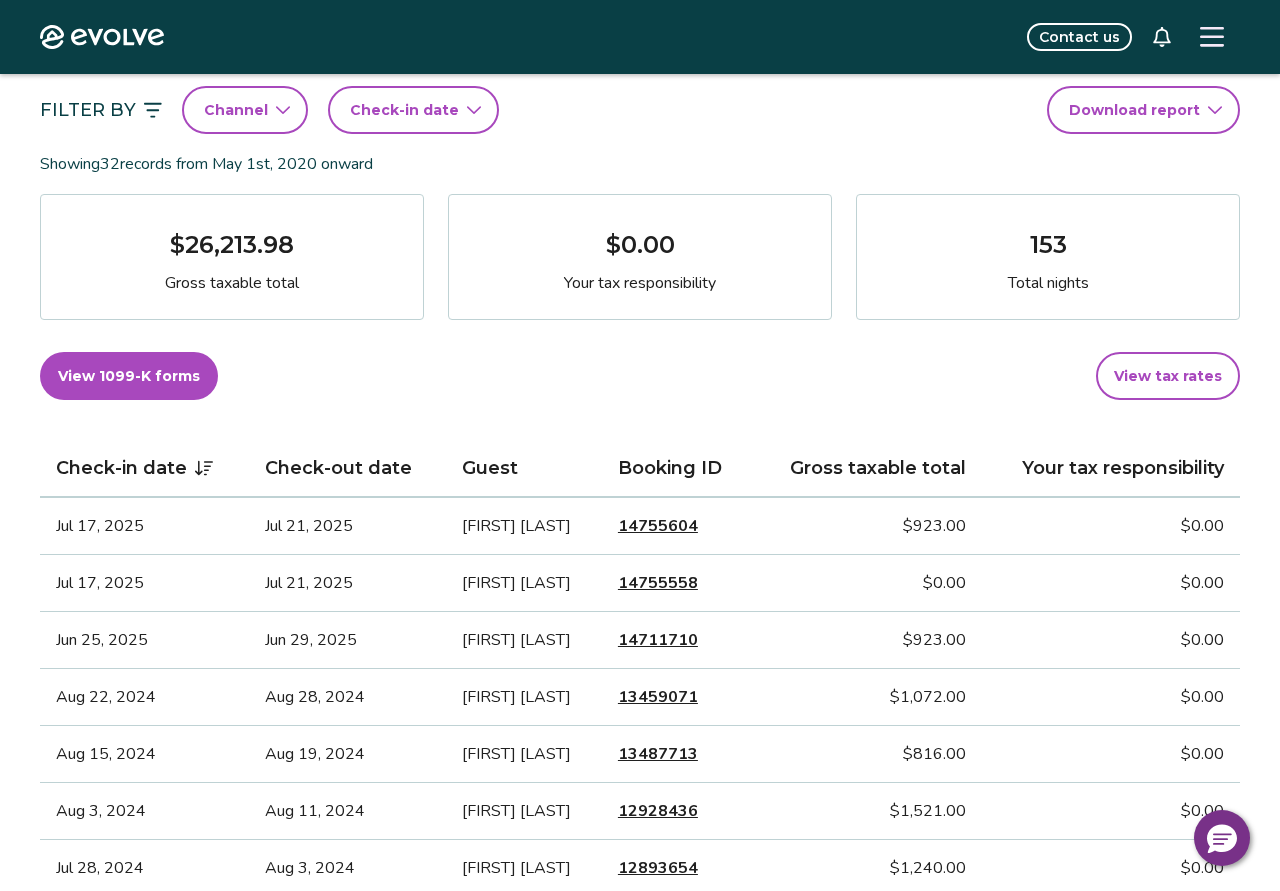 click on "14711710" at bounding box center [658, 640] 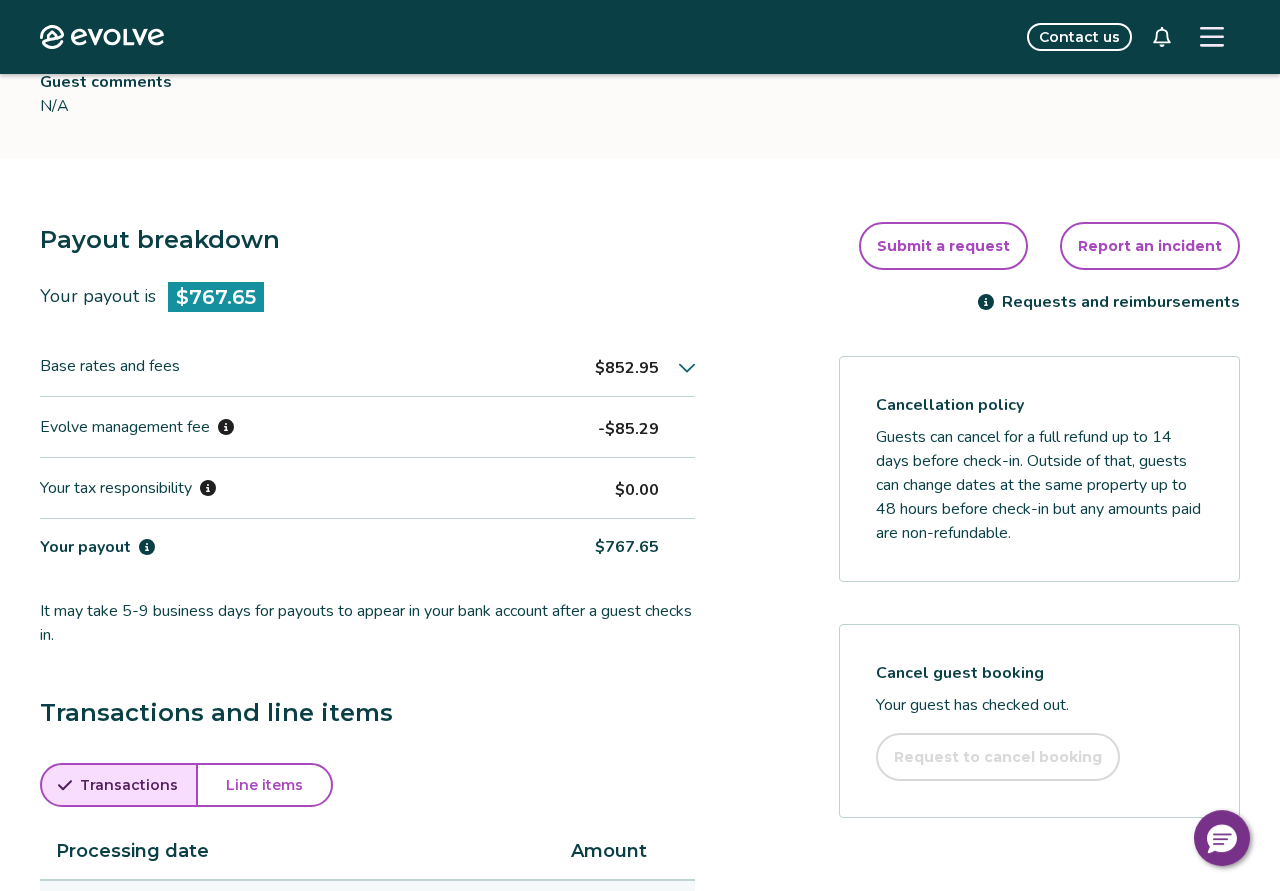 scroll, scrollTop: 510, scrollLeft: 0, axis: vertical 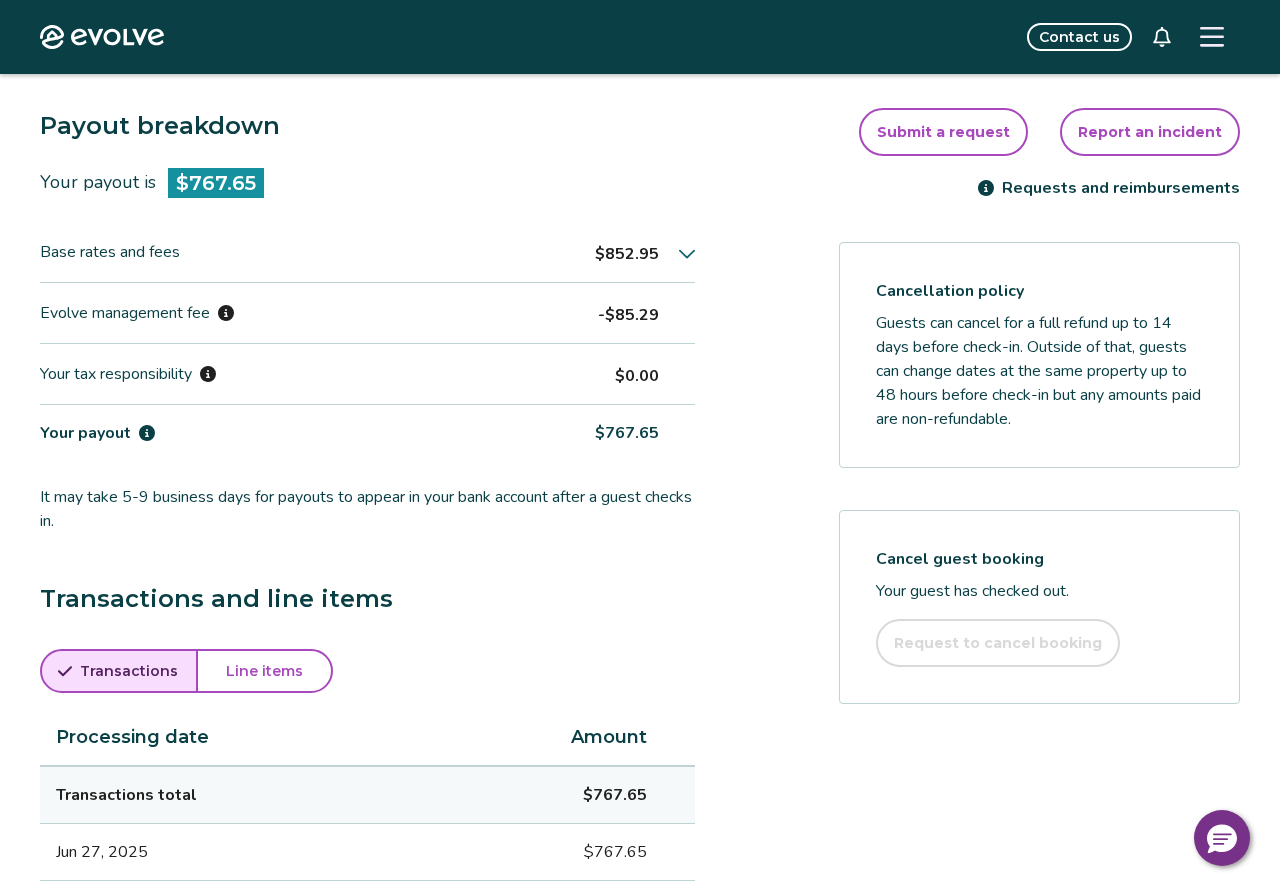 click on "Line items" at bounding box center [264, 671] 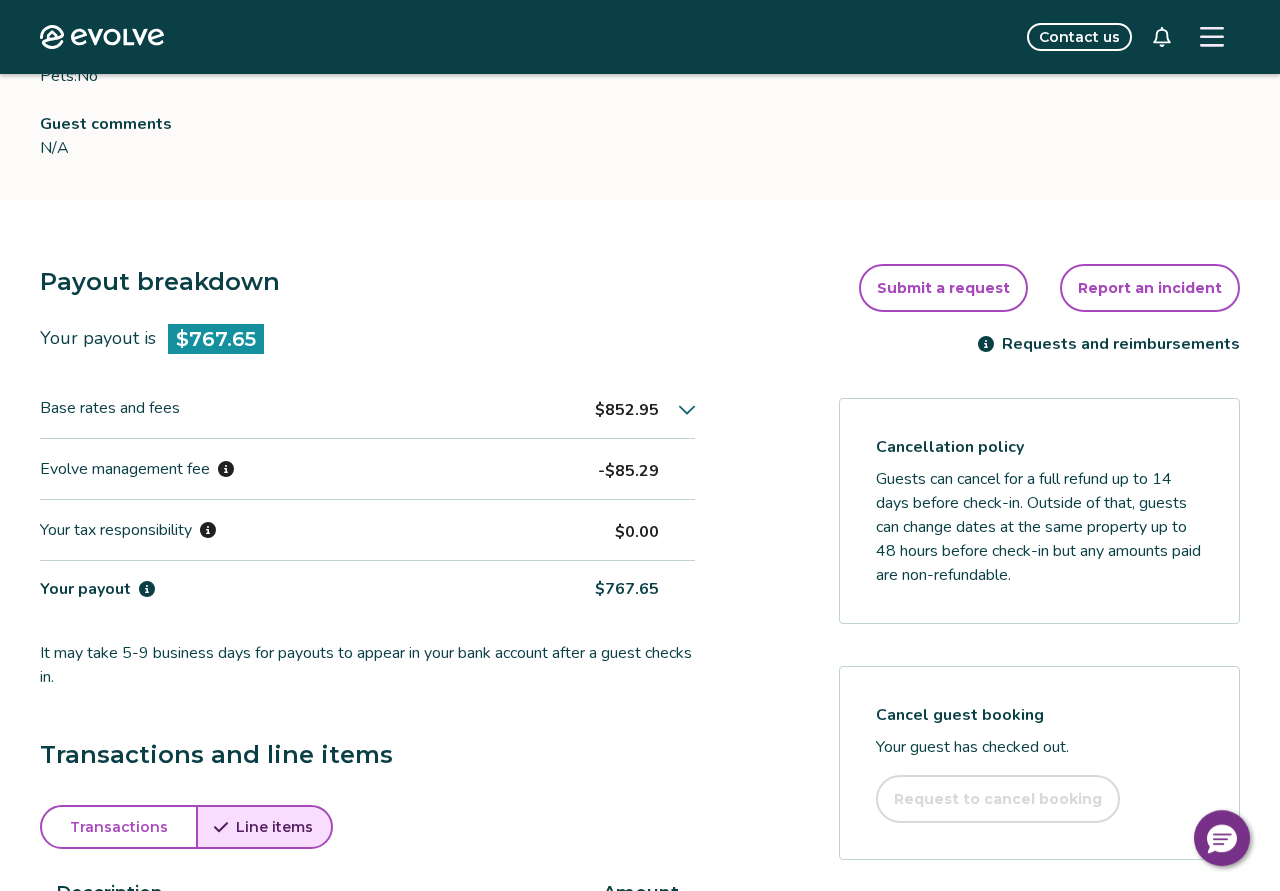 scroll, scrollTop: 510, scrollLeft: 0, axis: vertical 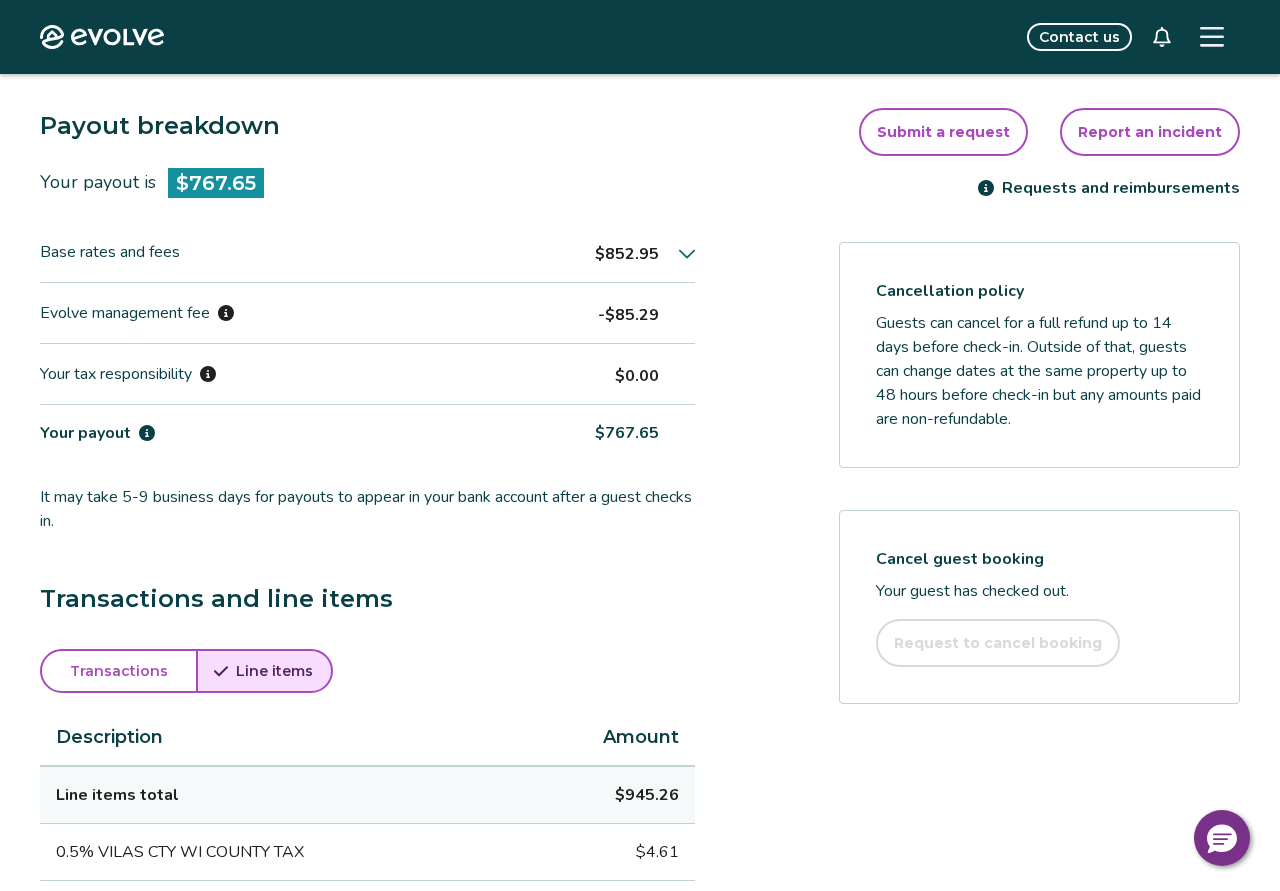 click on "Transactions" at bounding box center [119, 671] 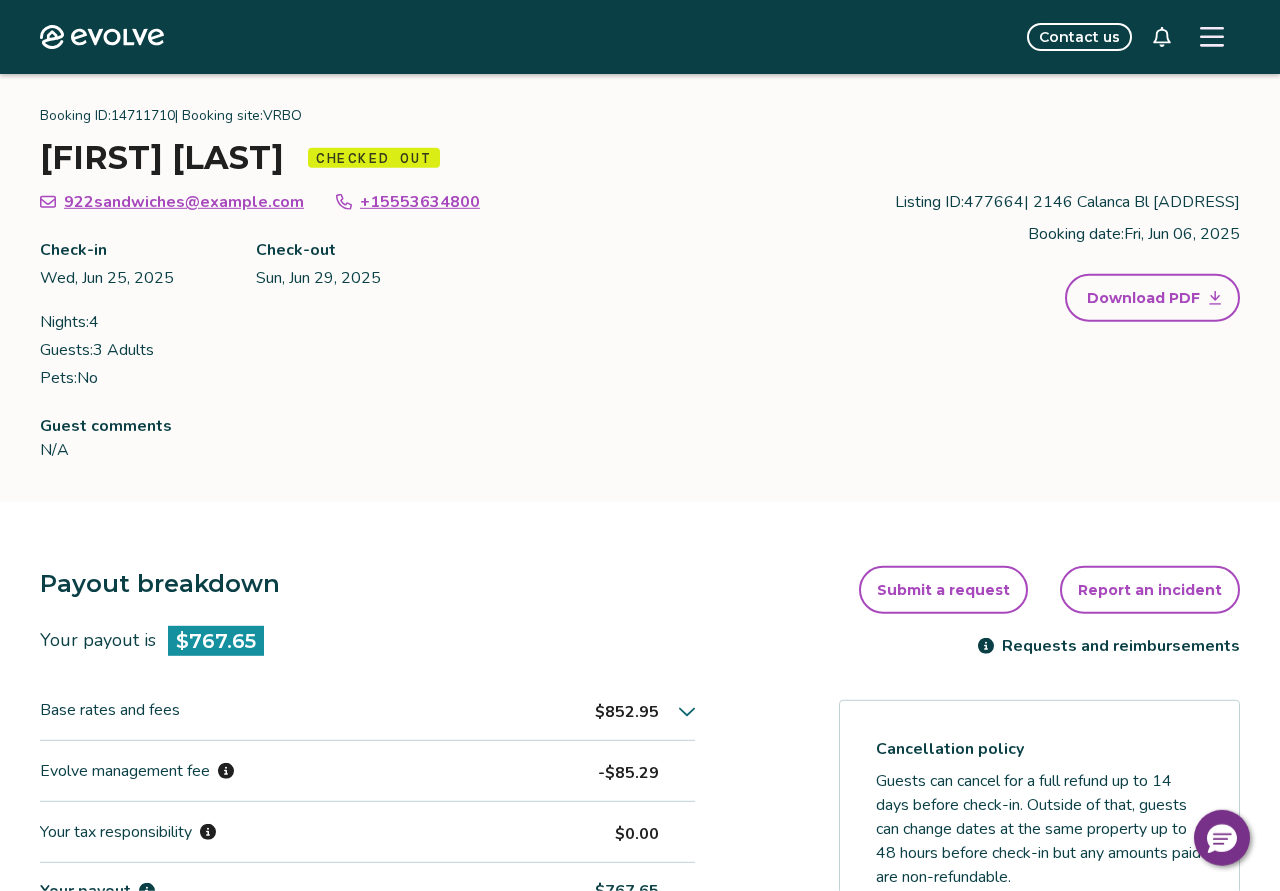 scroll, scrollTop: 0, scrollLeft: 0, axis: both 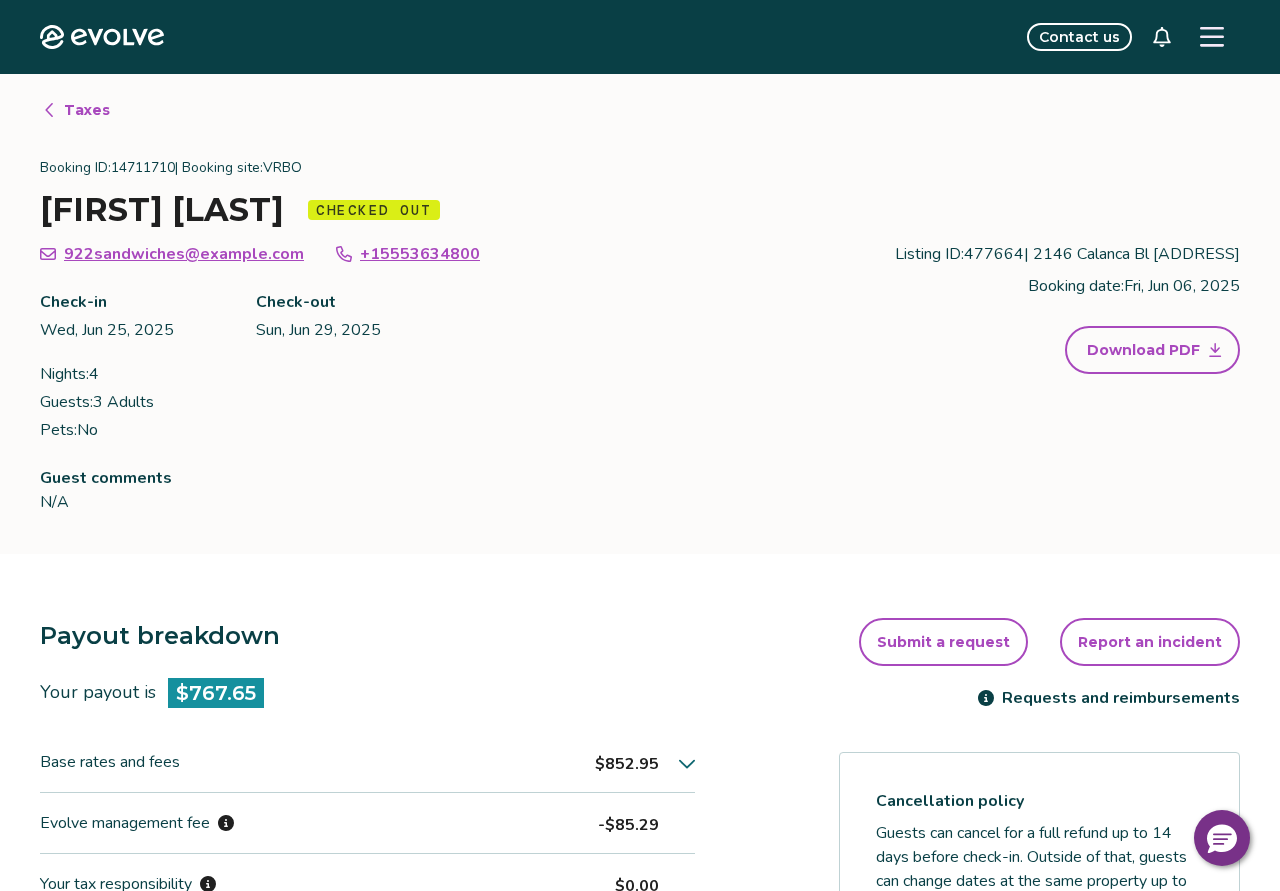 click on "Taxes" at bounding box center [87, 110] 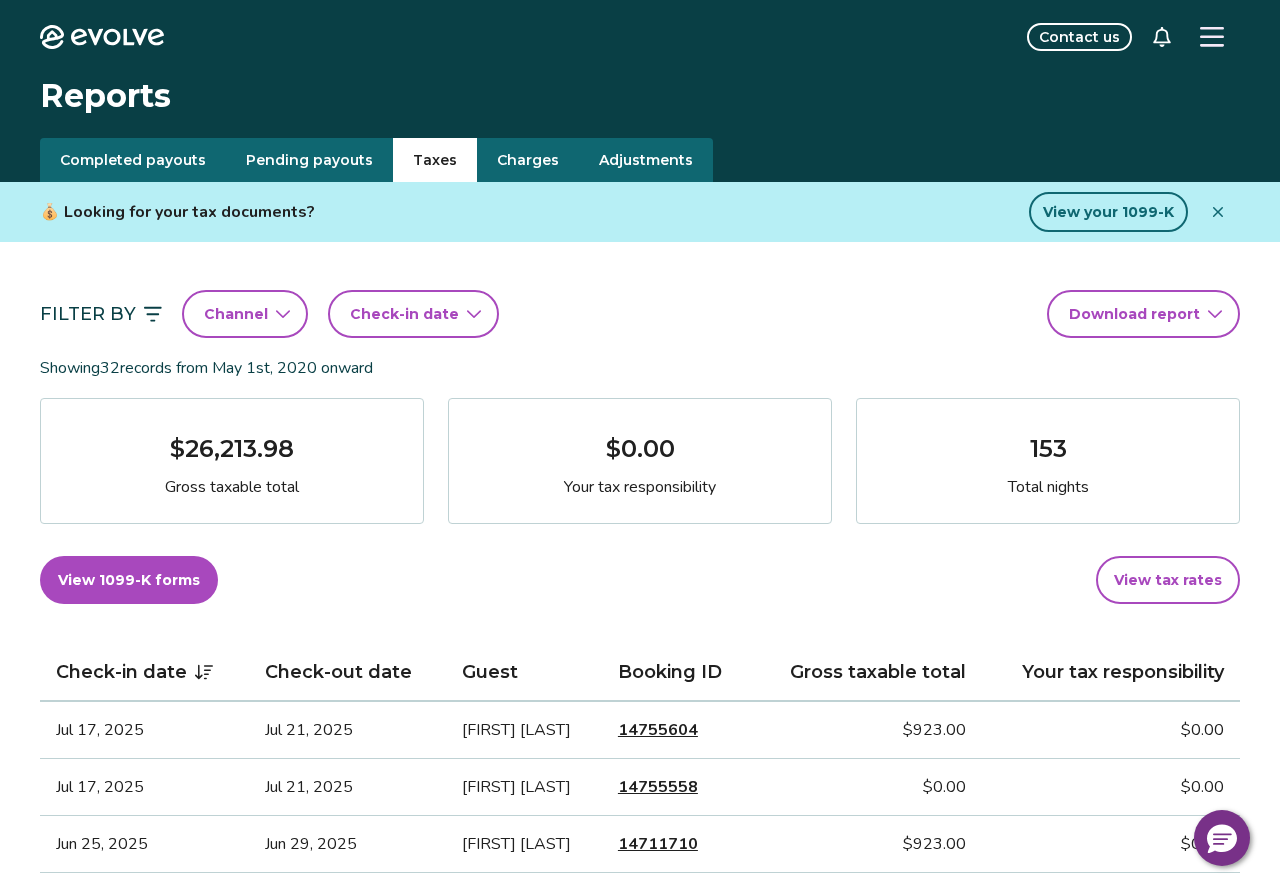 click on "Completed payouts" at bounding box center [133, 160] 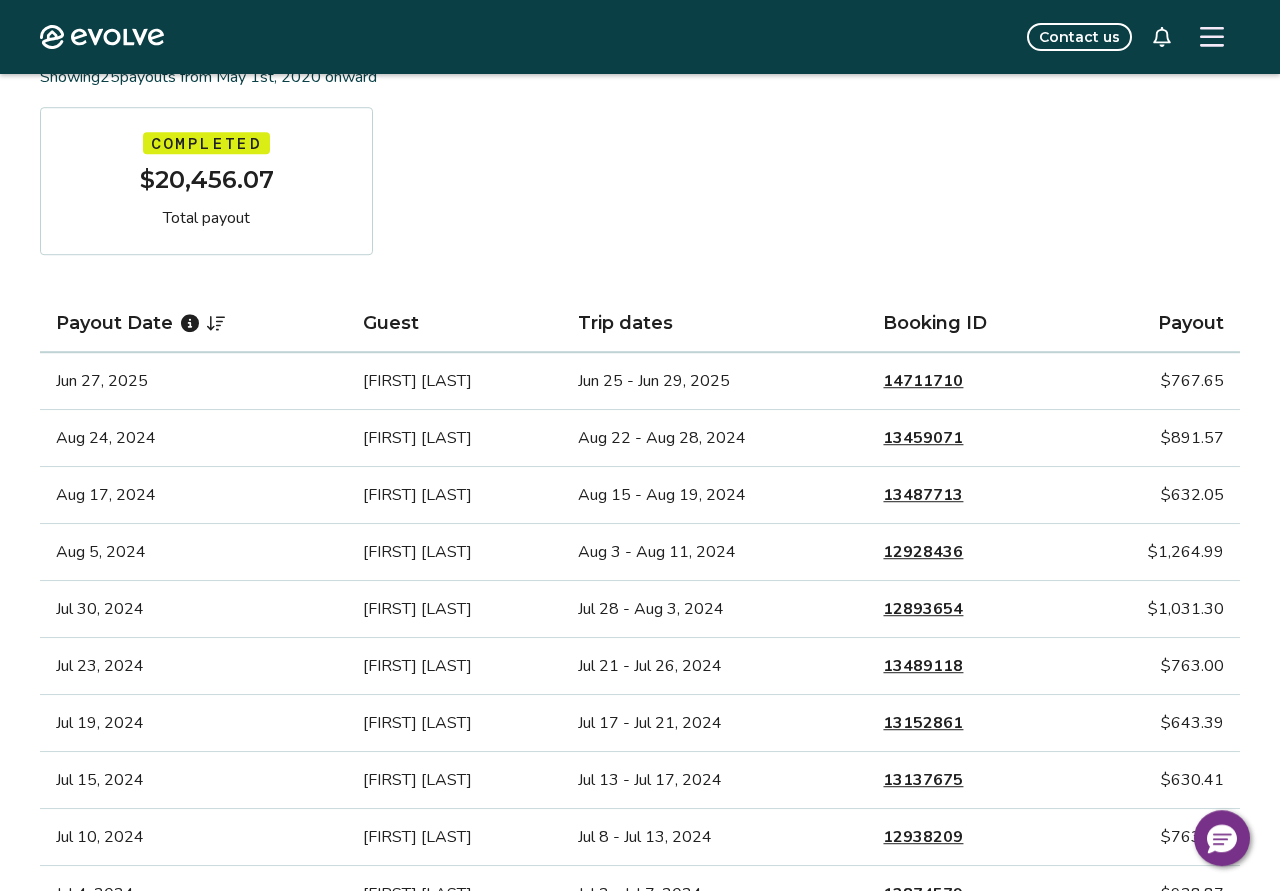 scroll, scrollTop: 306, scrollLeft: 0, axis: vertical 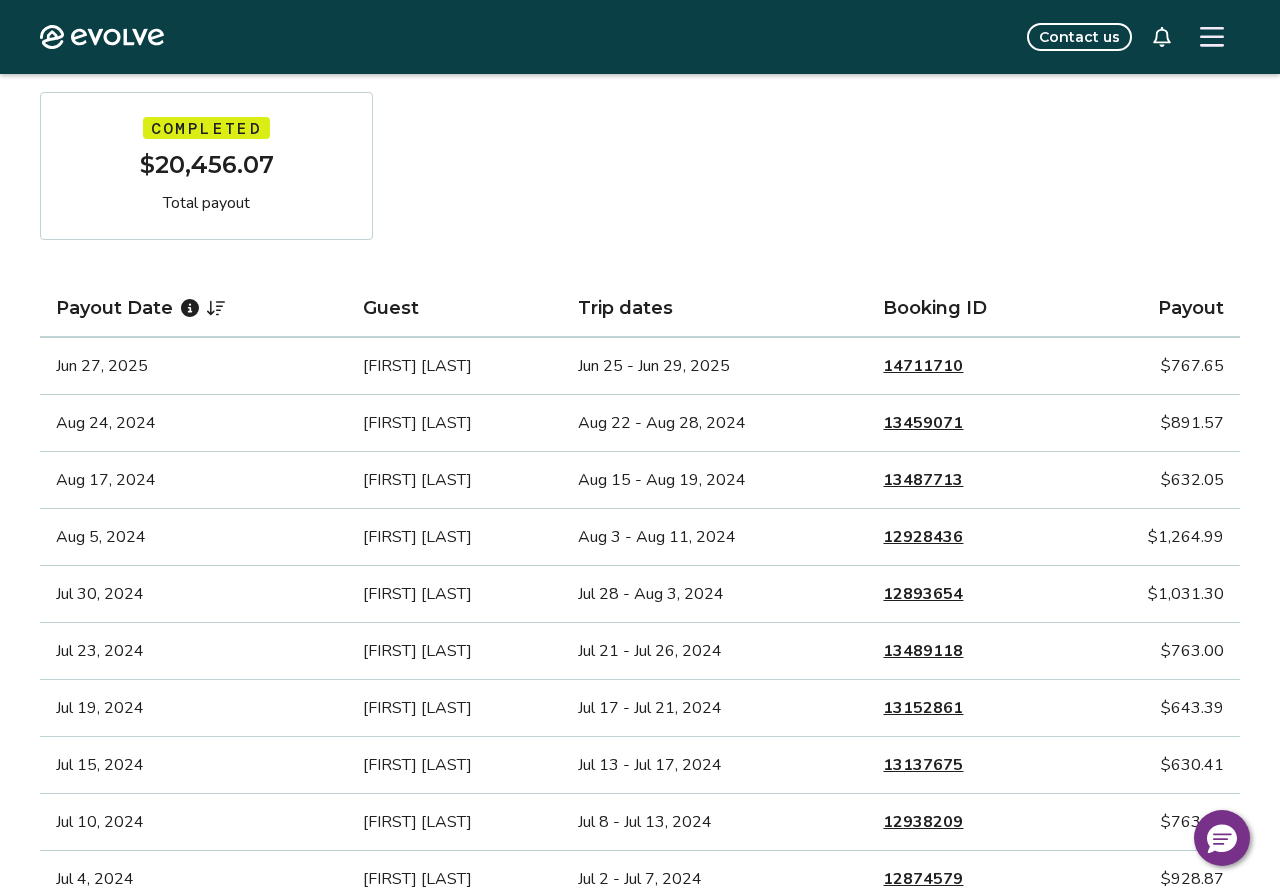 click on "14711710" at bounding box center (923, 366) 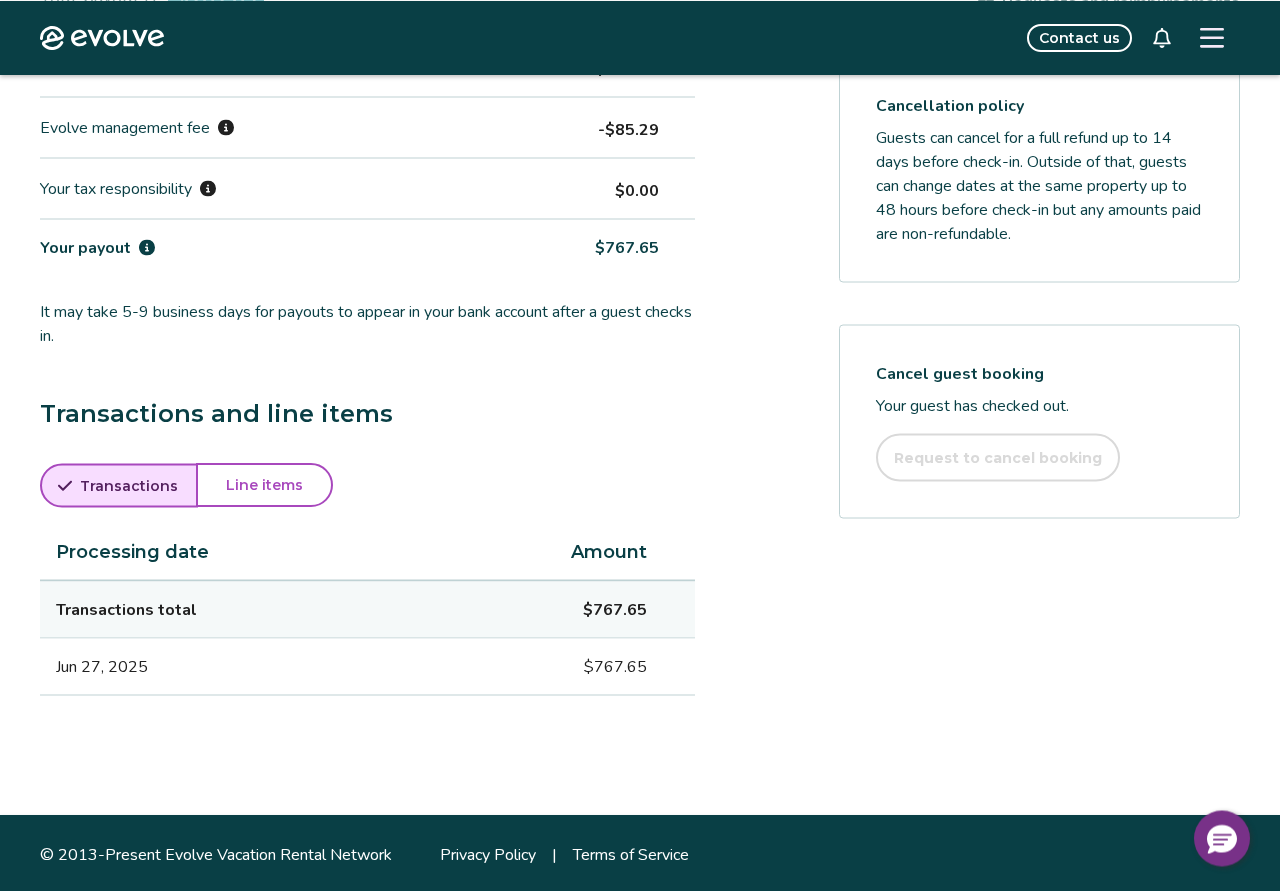 scroll, scrollTop: 700, scrollLeft: 0, axis: vertical 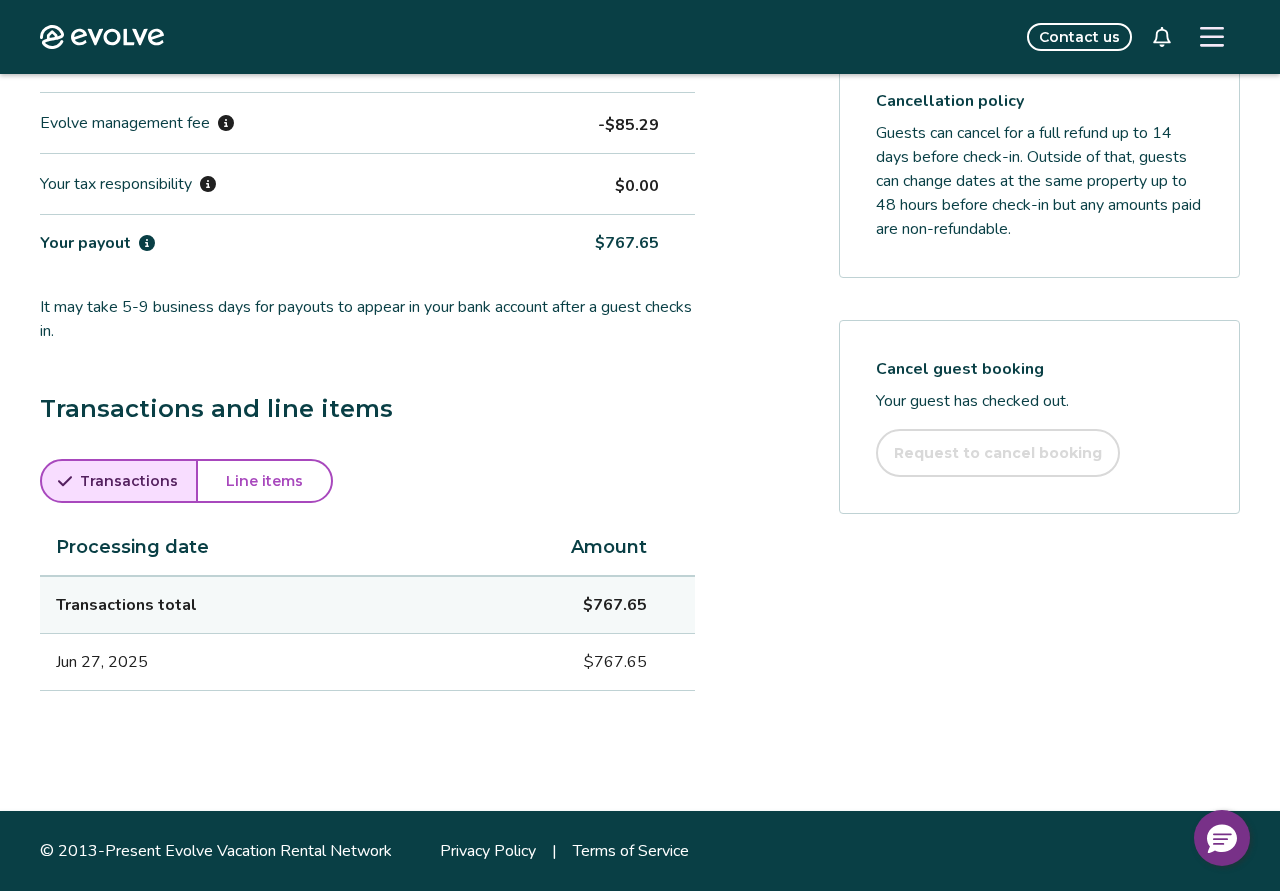 click on "Line items" at bounding box center [264, 481] 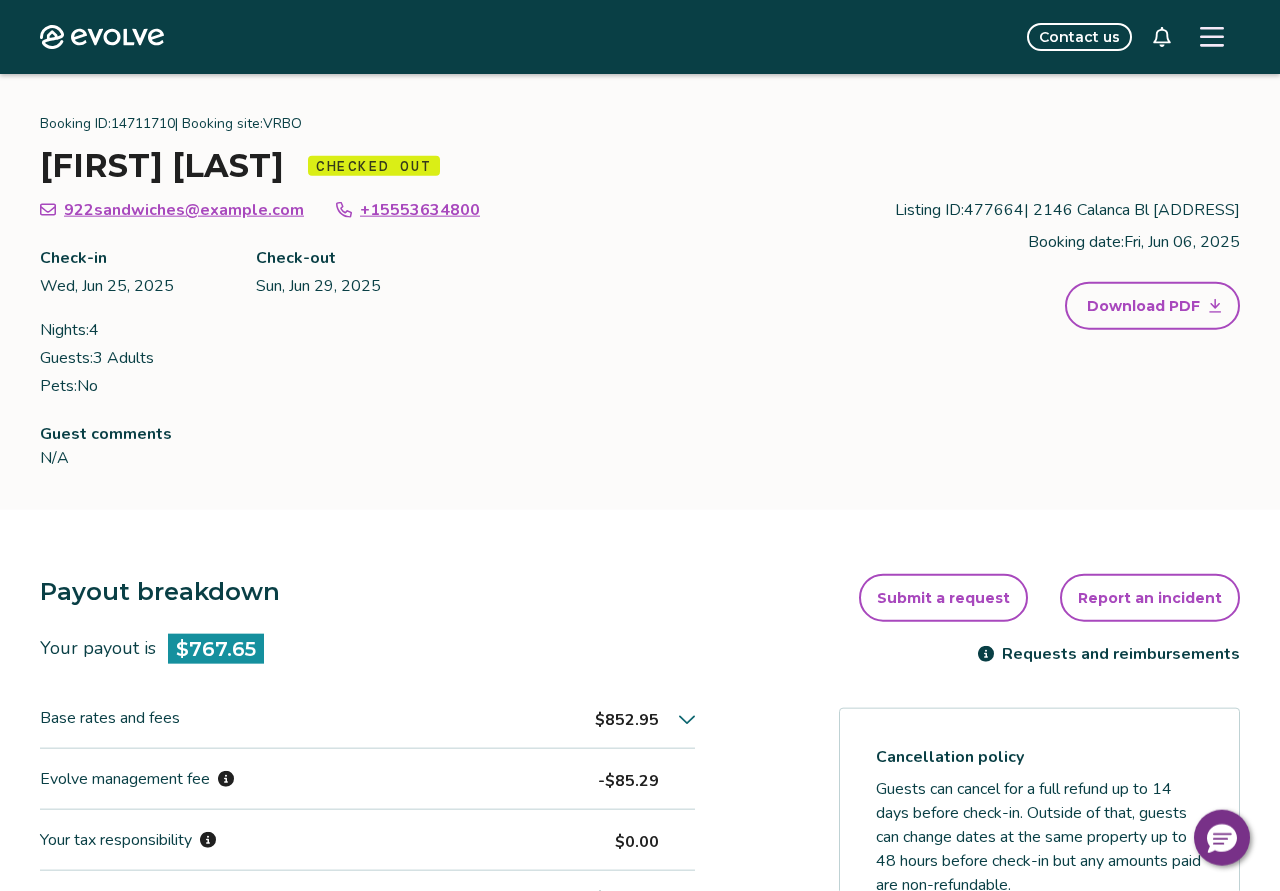 scroll, scrollTop: 0, scrollLeft: 0, axis: both 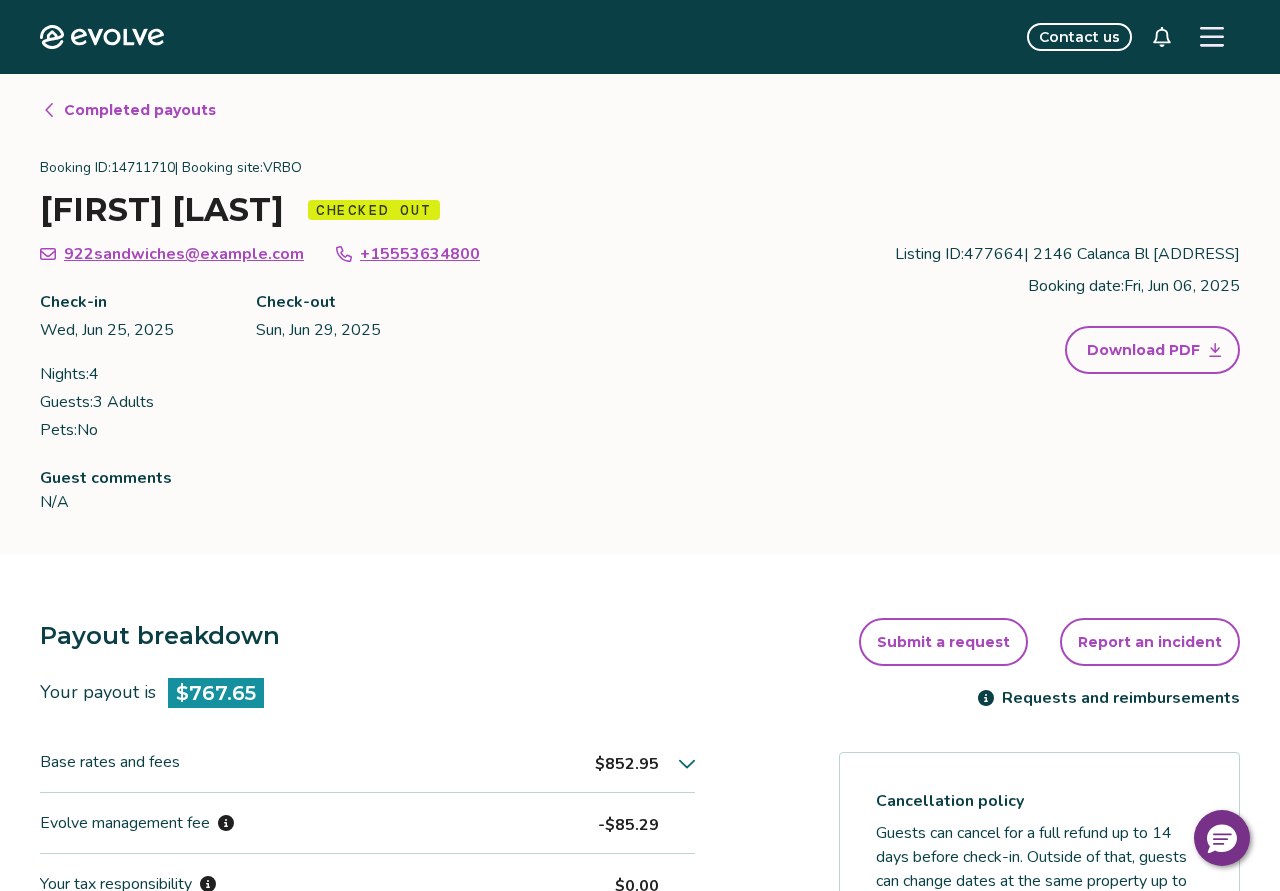 click 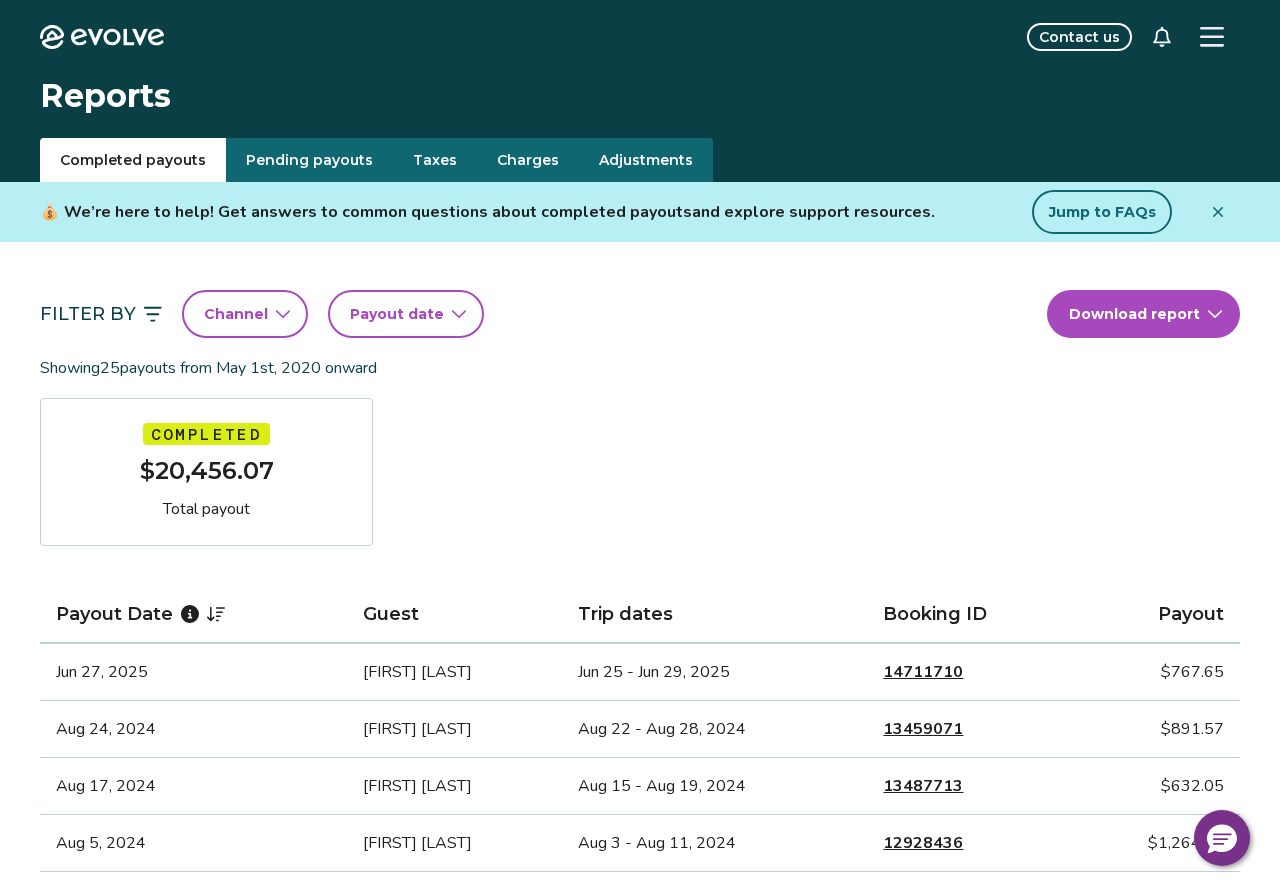 click on "Charges" at bounding box center (528, 160) 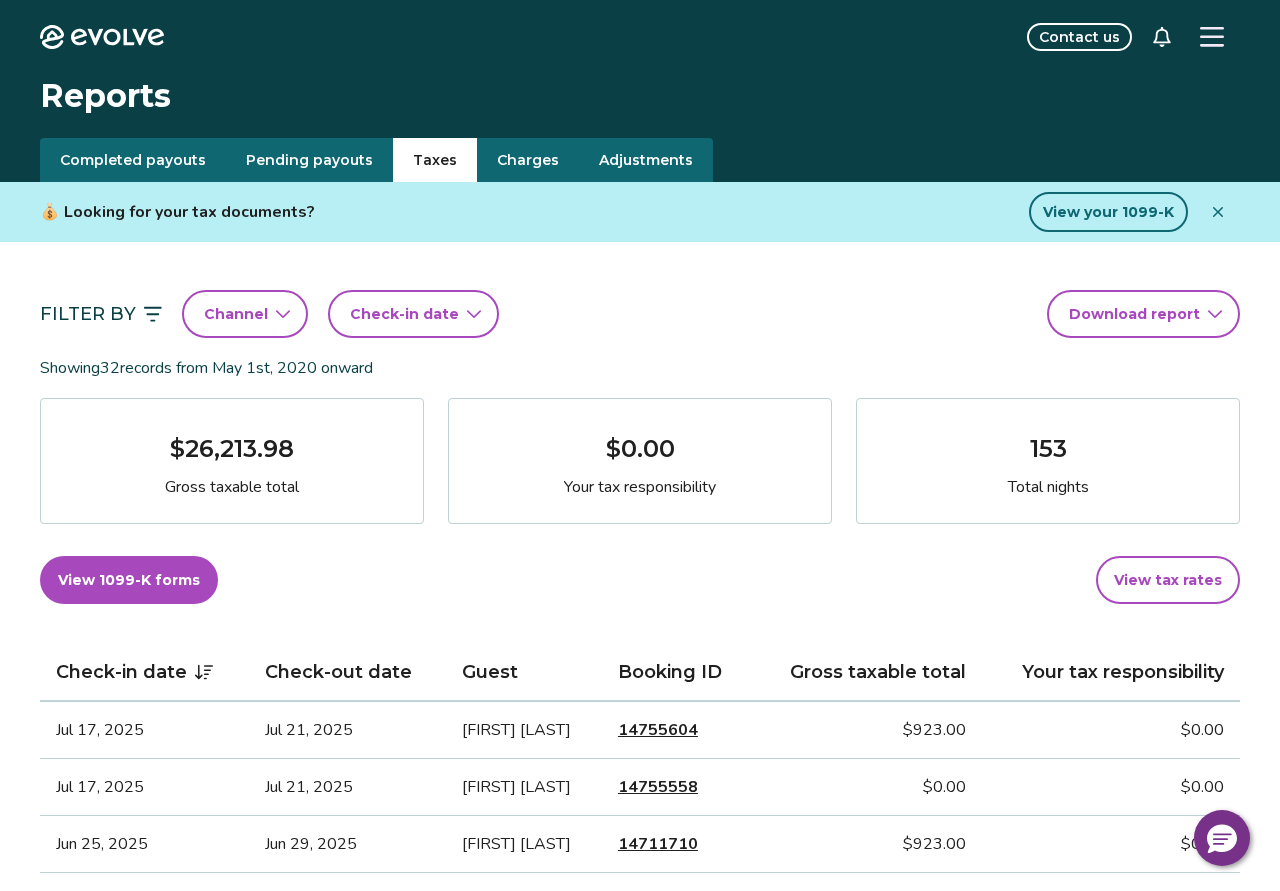 click on "Taxes" at bounding box center (435, 160) 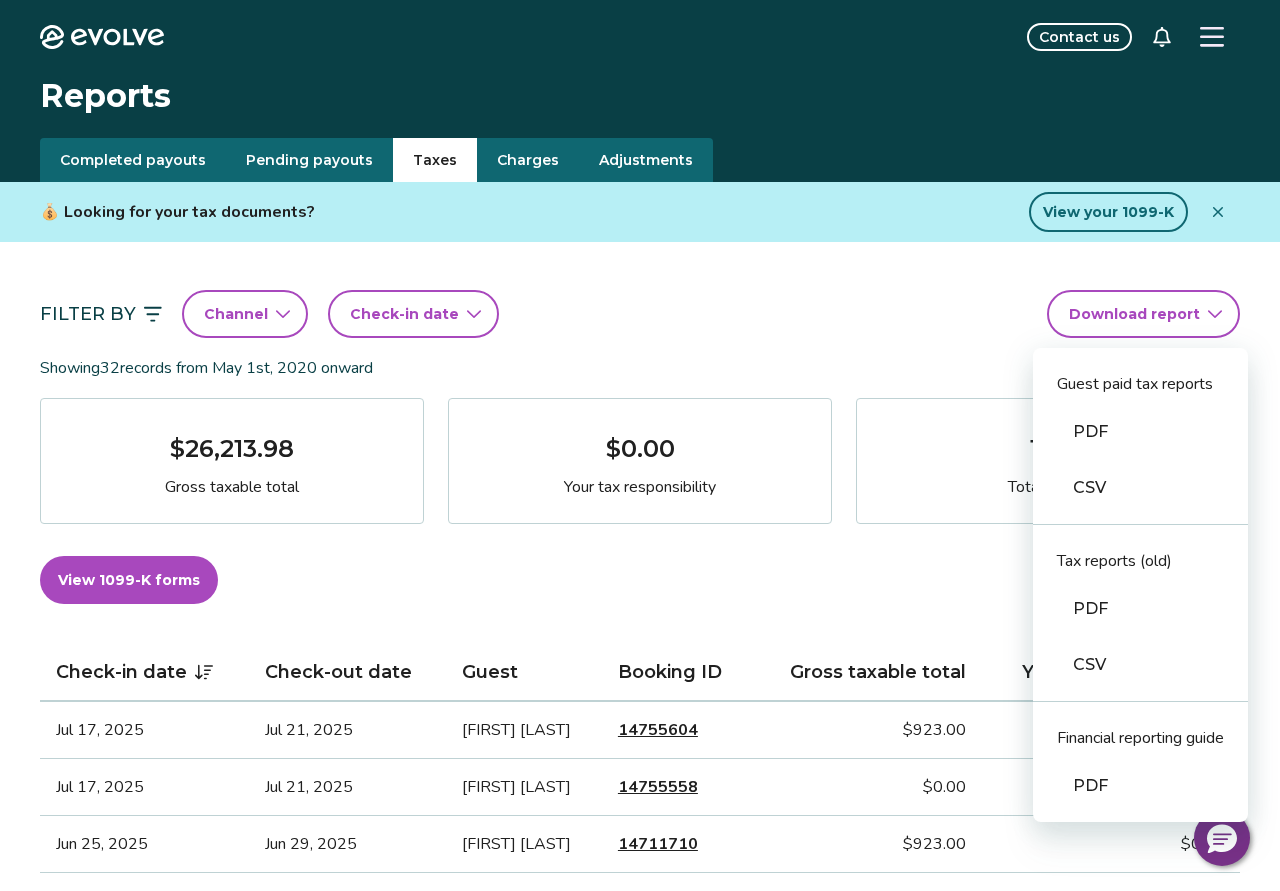 click on "CSV" at bounding box center [1140, 488] 